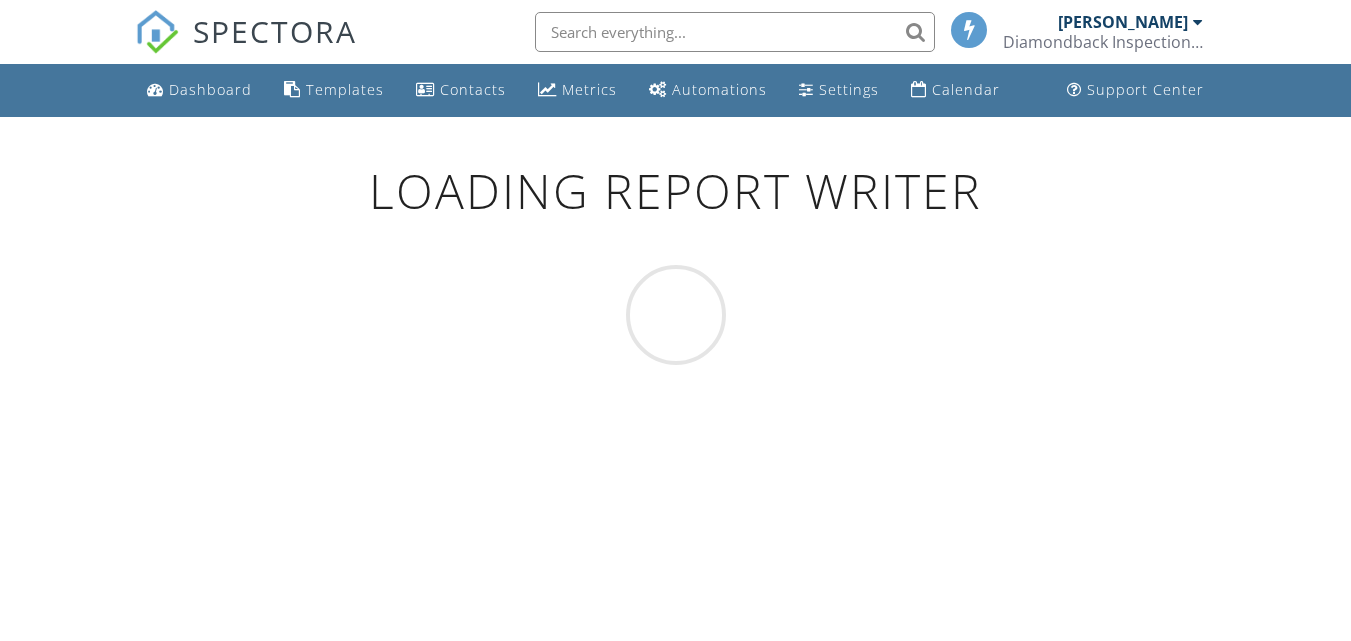 scroll, scrollTop: 117, scrollLeft: 0, axis: vertical 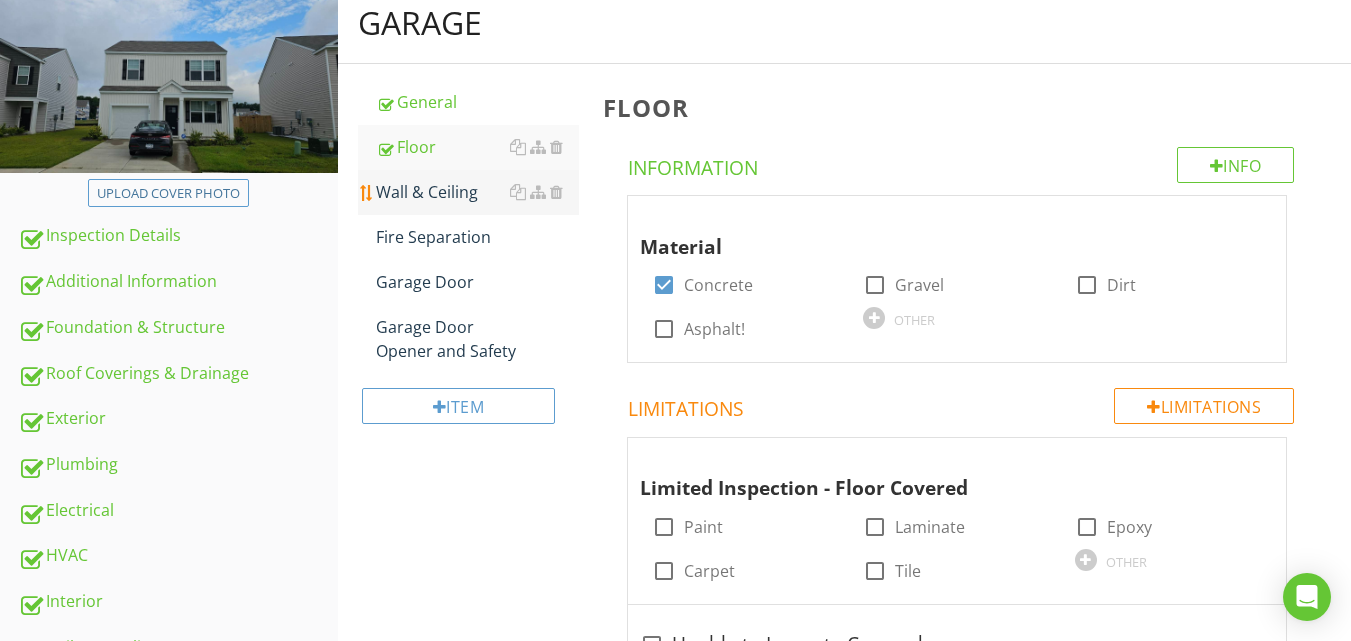 click on "Wall & Ceiling" at bounding box center [477, 192] 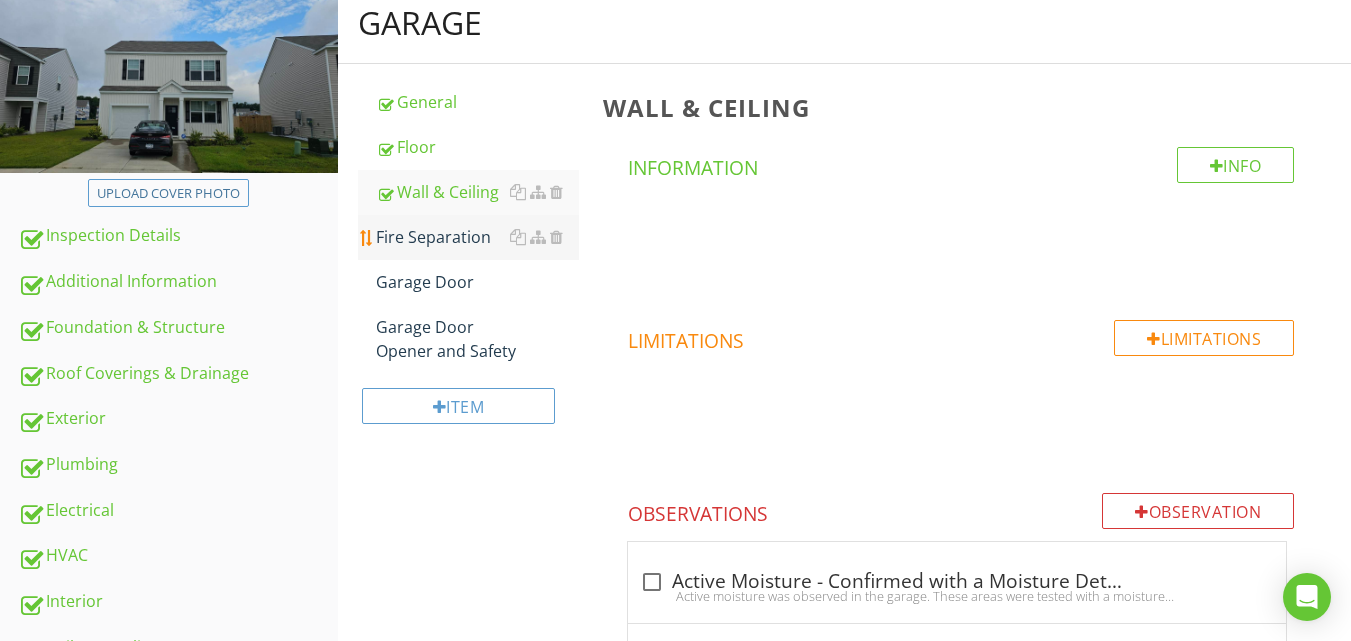 click on "Fire Separation" at bounding box center (477, 237) 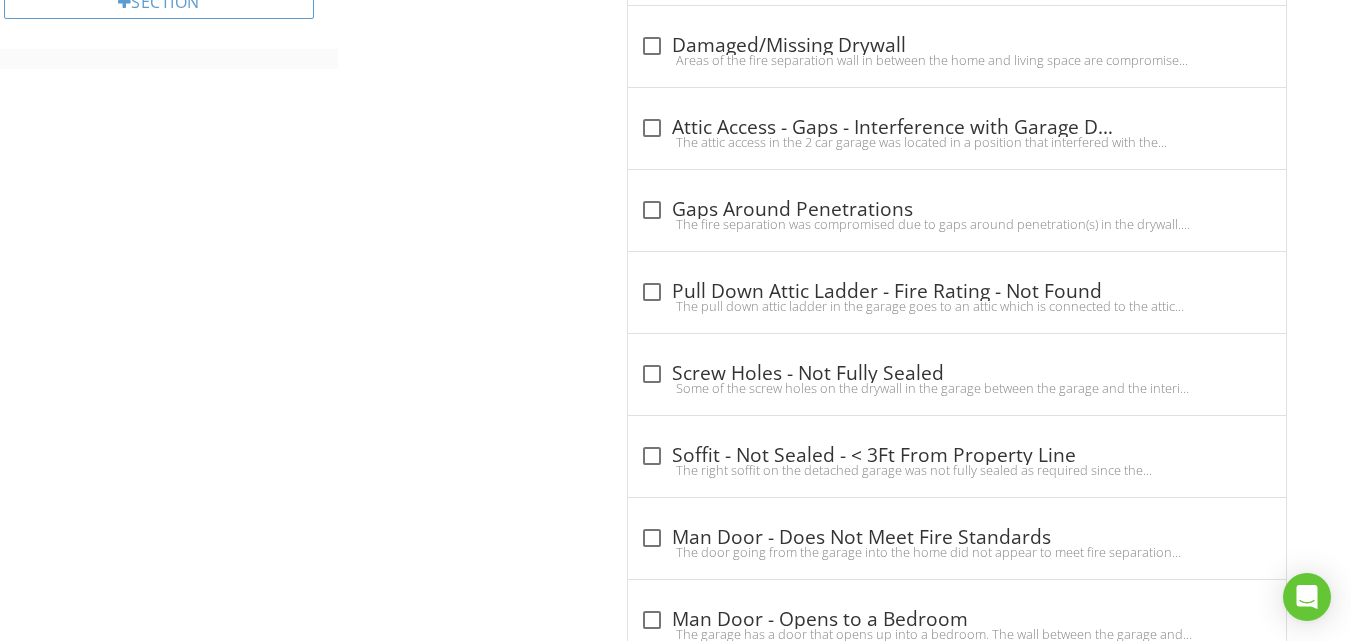 scroll, scrollTop: 1117, scrollLeft: 0, axis: vertical 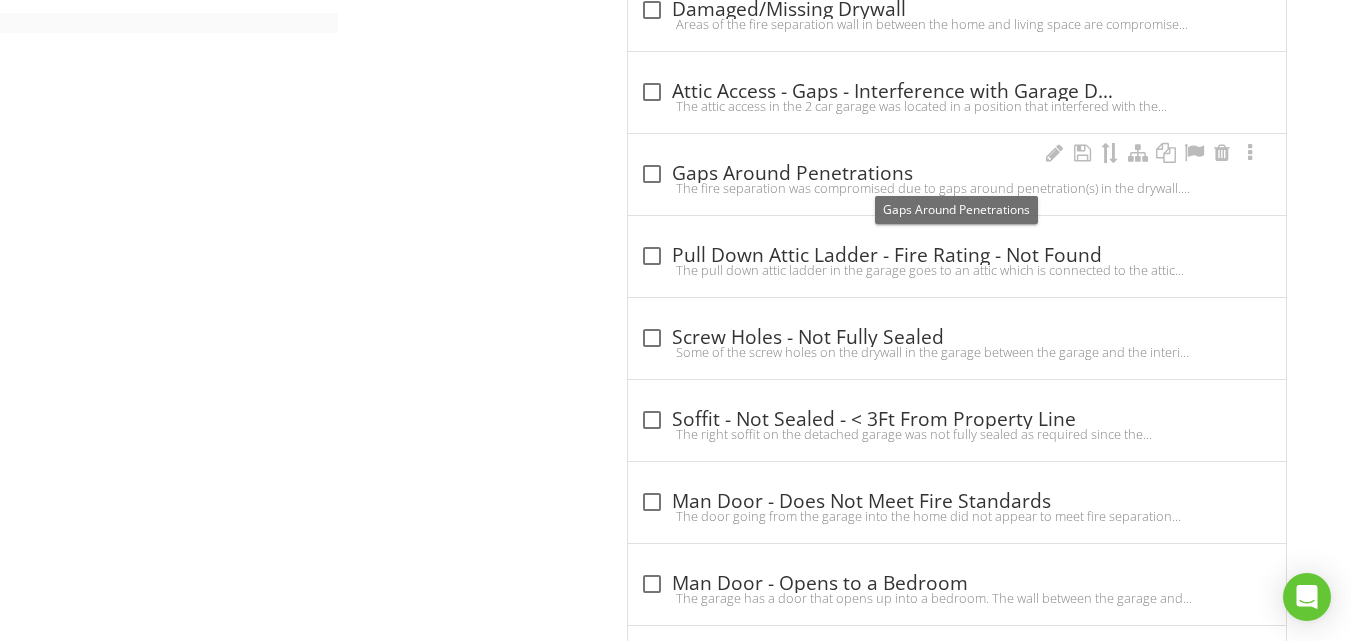 click at bounding box center [652, 174] 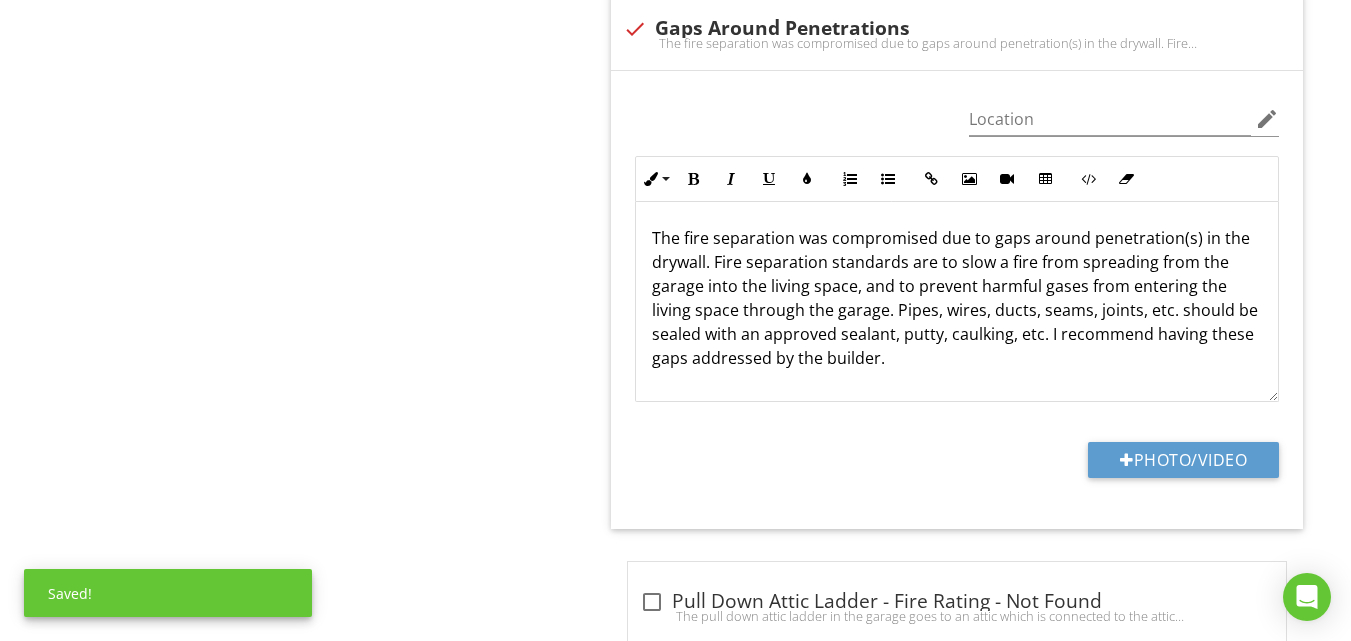 scroll, scrollTop: 1317, scrollLeft: 0, axis: vertical 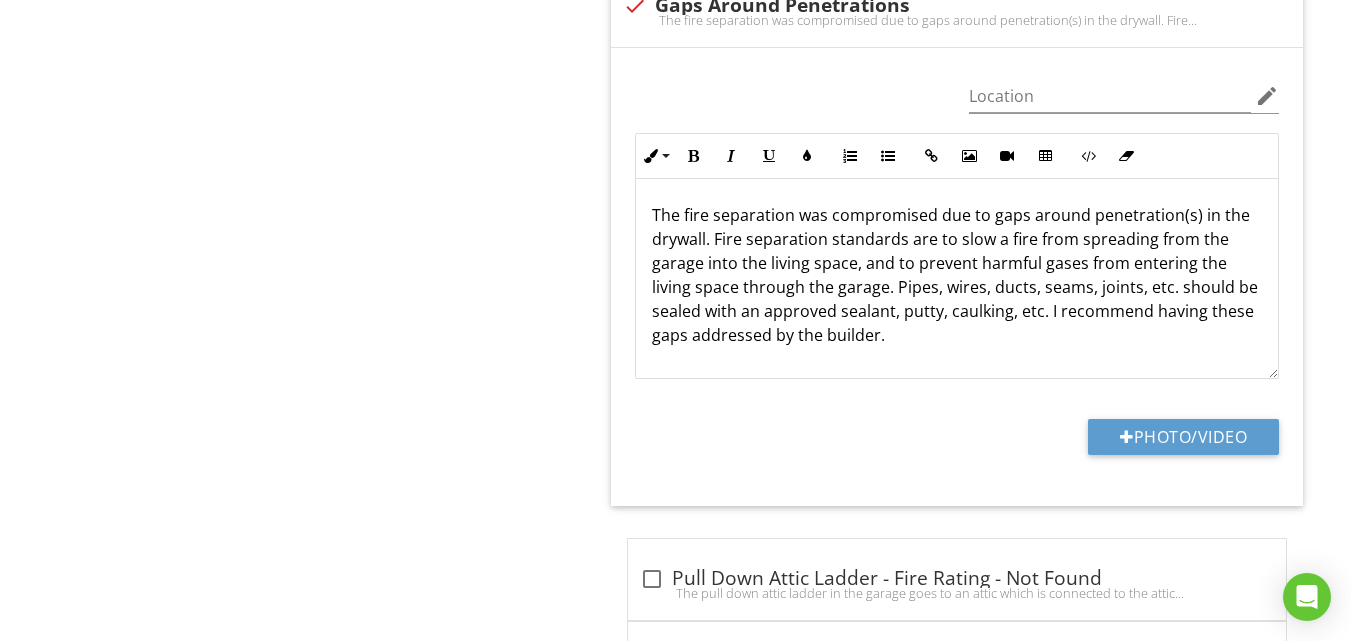 click on "The fire separation was compromised due to gaps around penetration(s) in the drywall. Fire separation standards are to slow a fire from spreading from the garage into the living space, and to prevent harmful gases from entering the living space through the garage. Pipes, wires, ducts, seams, joints, etc. should be sealed with an approved sealant, putty, caulking, etc. I recommend having these gaps addressed by the builder." at bounding box center (957, 275) 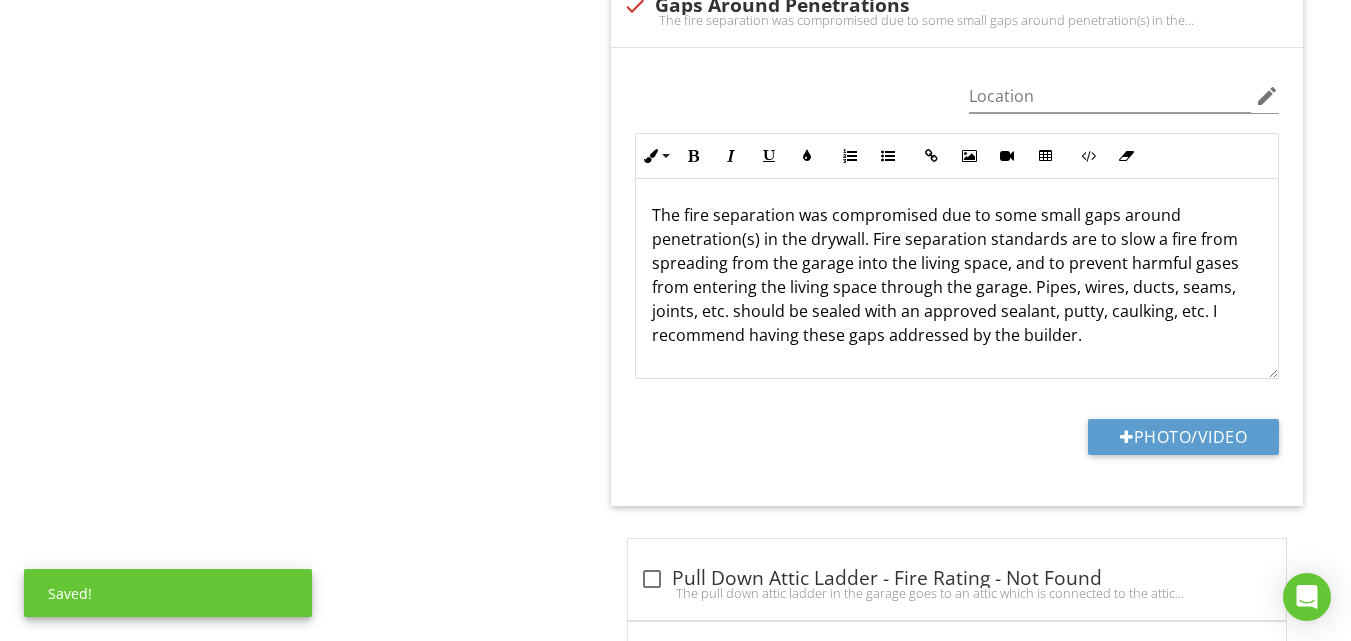 click on "The fire separation was compromised due to some small gaps around penetration(s) in the drywall. Fire separation standards are to slow a fire from spreading from the garage into the living space, and to prevent harmful gases from entering the living space through the garage. Pipes, wires, ducts, seams, joints, etc. should be sealed with an approved sealant, putty, caulking, etc. I recommend having these gaps addressed by the builder." at bounding box center (957, 275) 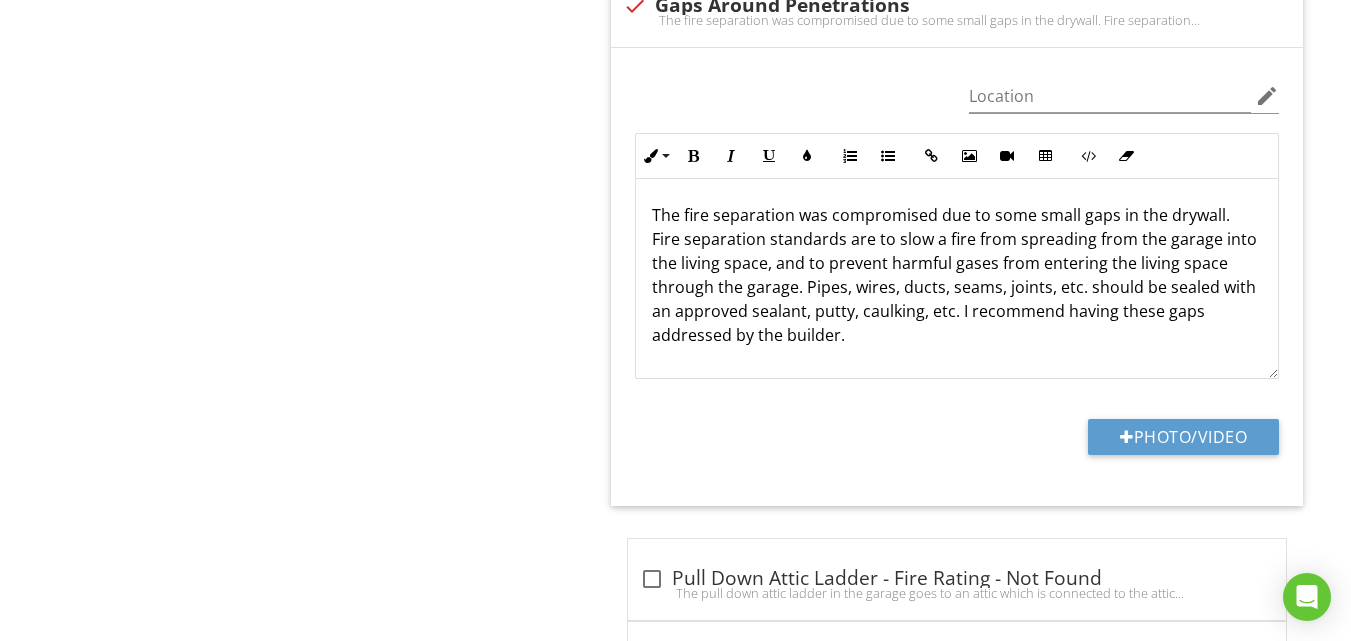 click on "The fire separation was compromised due to some small gaps in the drywall. Fire separation standards are to slow a fire from spreading from the garage into the living space, and to prevent harmful gases from entering the living space through the garage. Pipes, wires, ducts, seams, joints, etc. should be sealed with an approved sealant, putty, caulking, etc. I recommend having these gaps addressed by the builder." at bounding box center (957, 275) 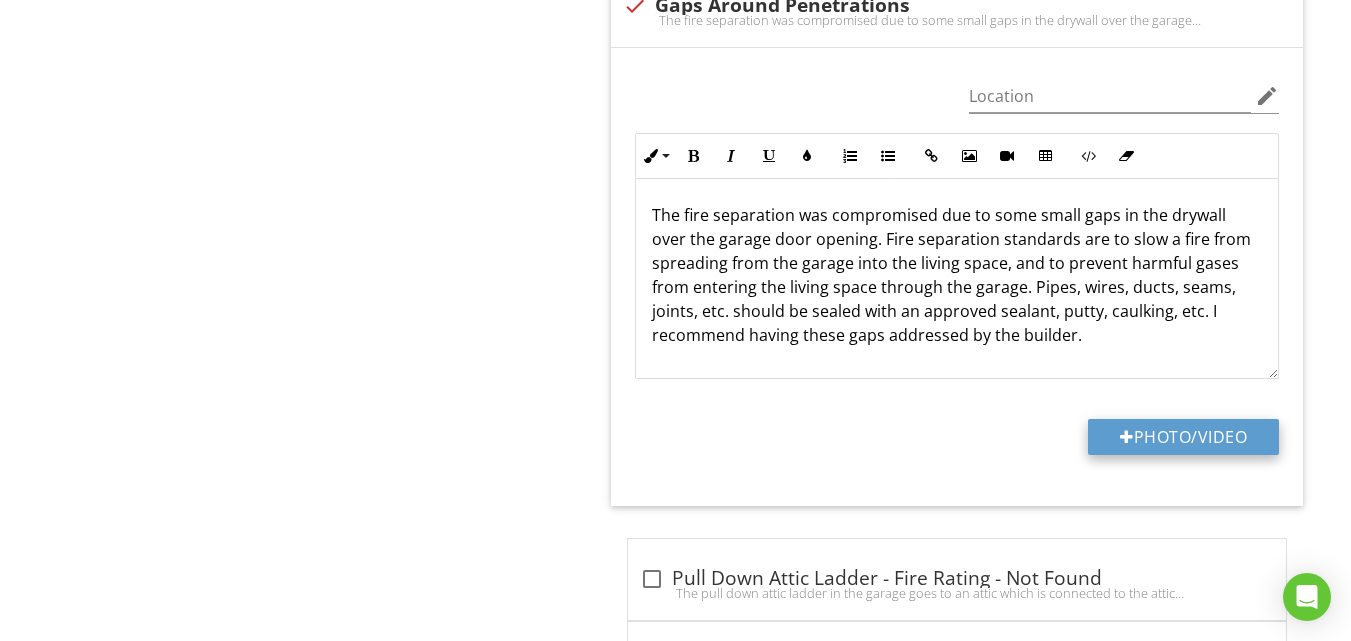 click on "Photo/Video" at bounding box center [1183, 437] 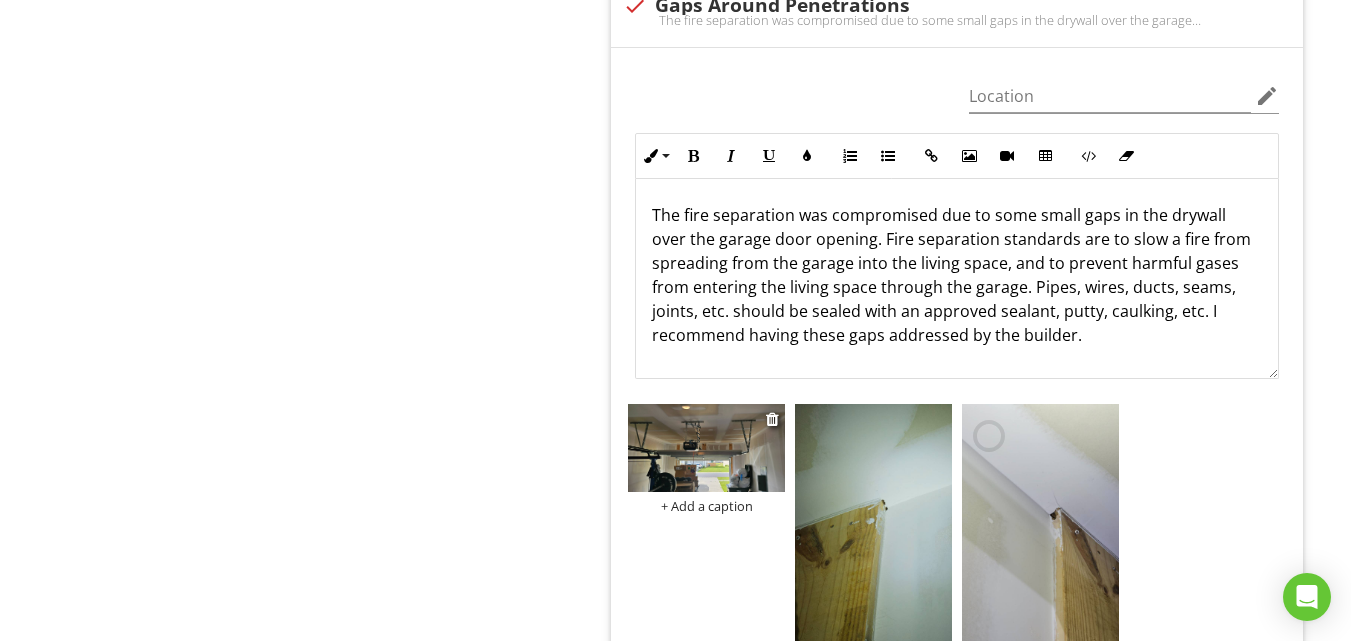 click at bounding box center (706, 448) 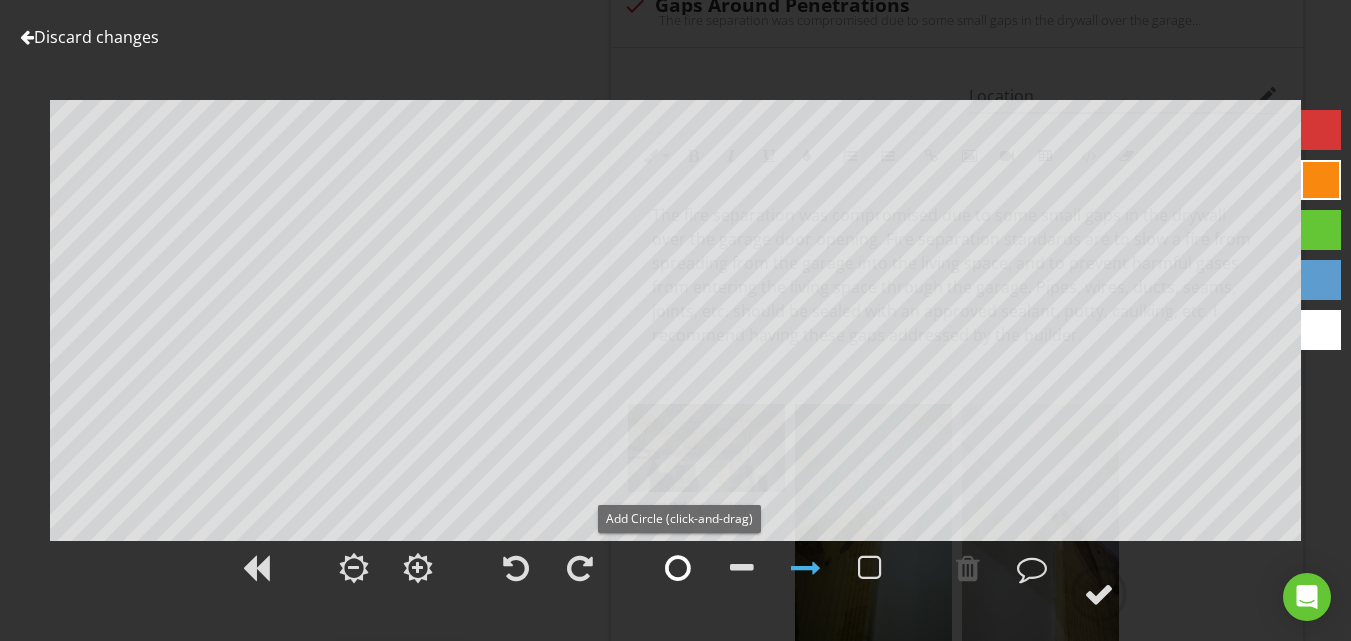 click at bounding box center [678, 568] 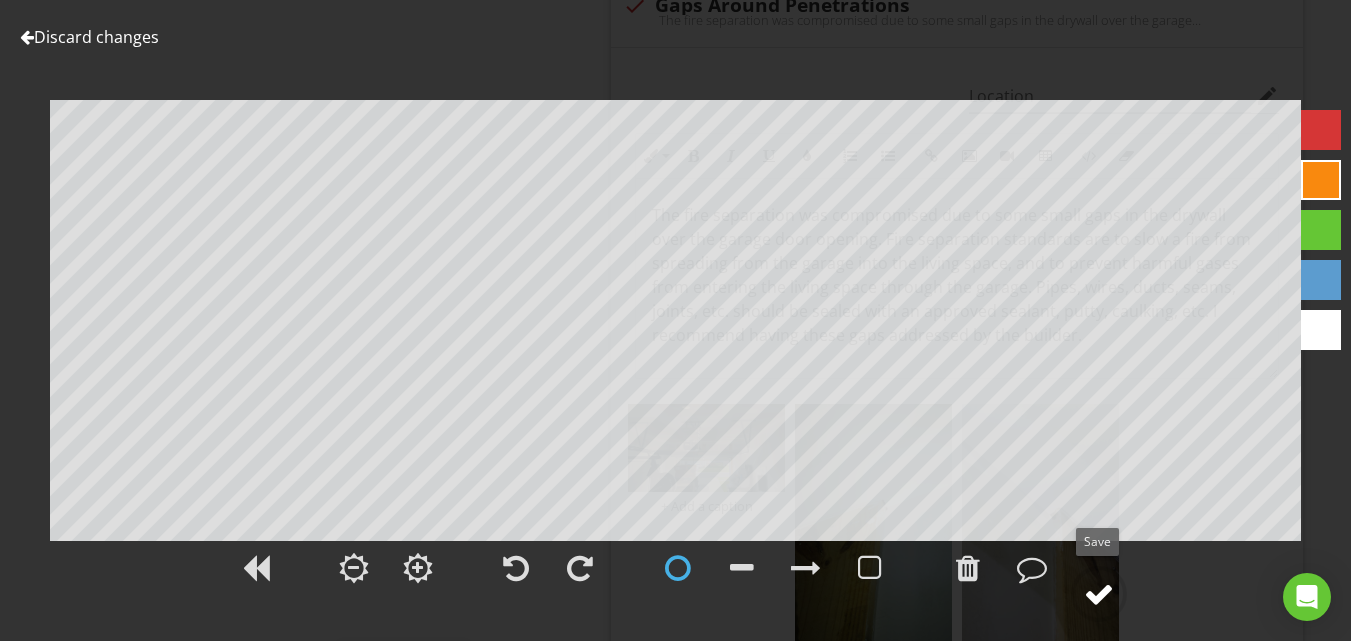 click at bounding box center [1099, 594] 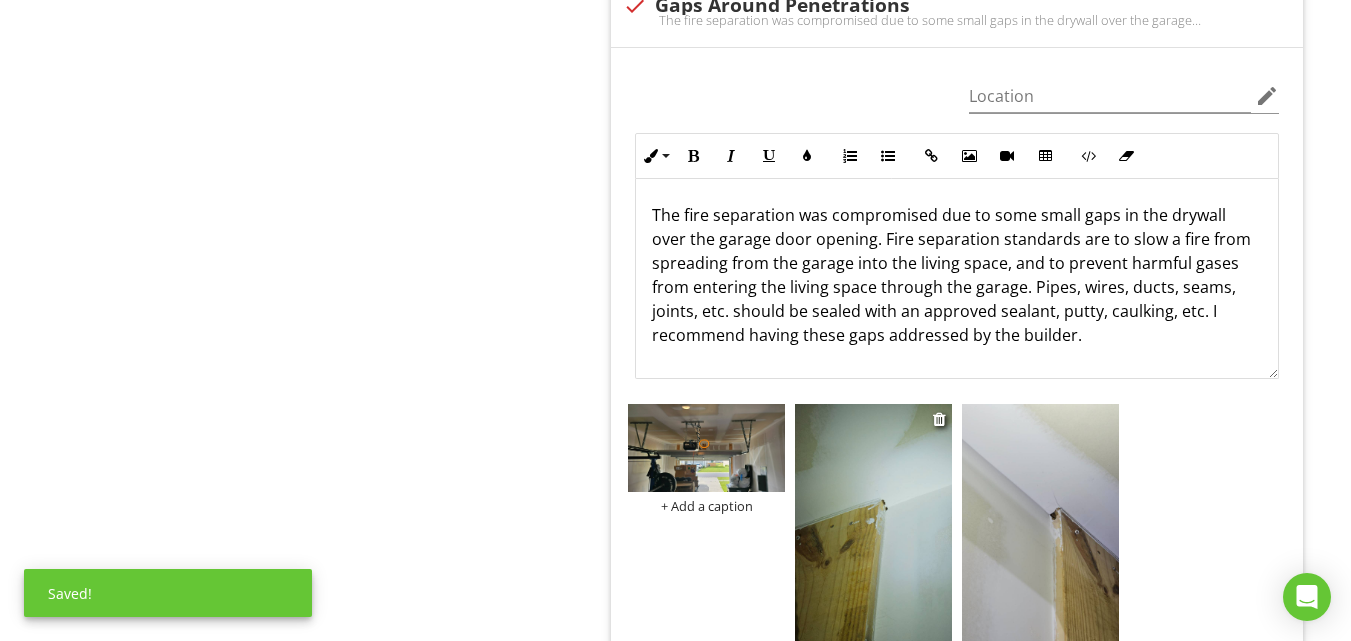 click at bounding box center [873, 543] 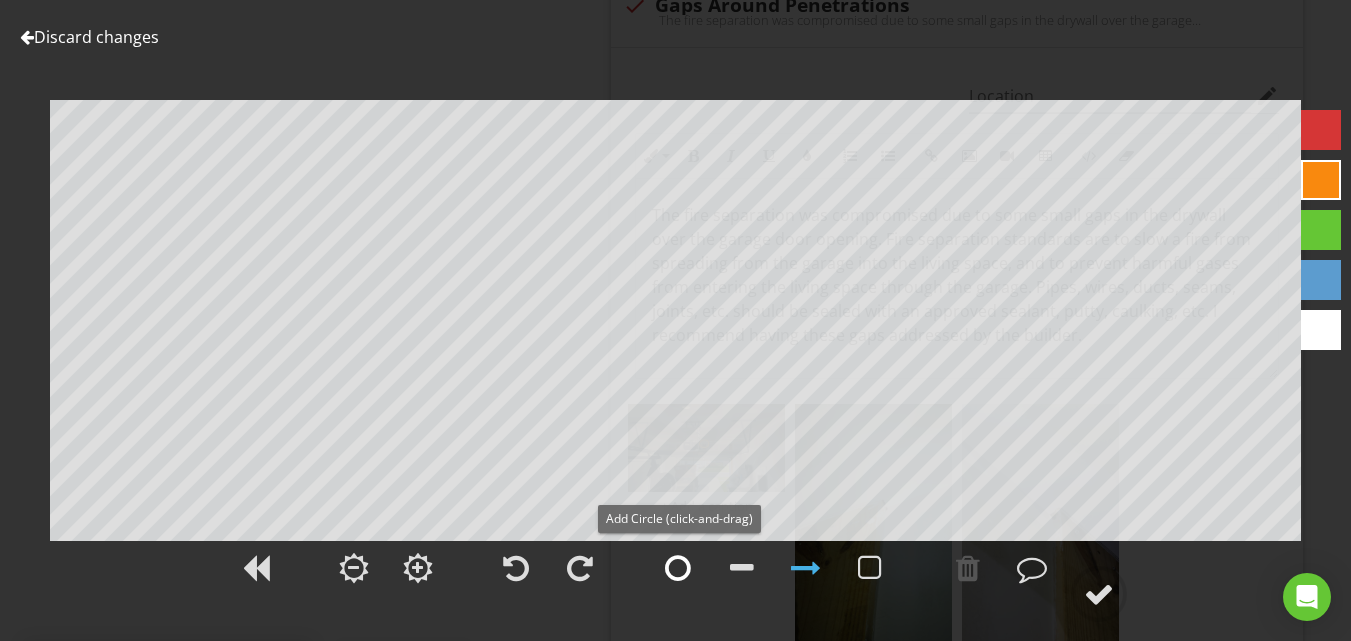 click at bounding box center (678, 568) 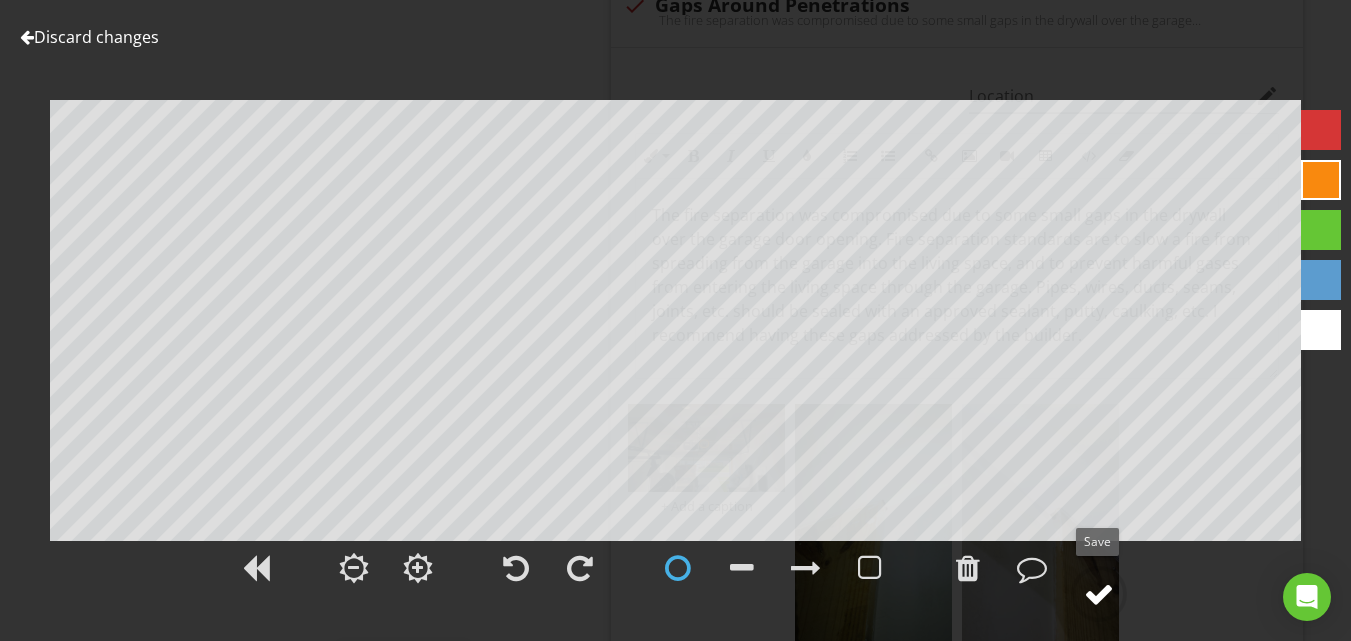 click at bounding box center [1099, 594] 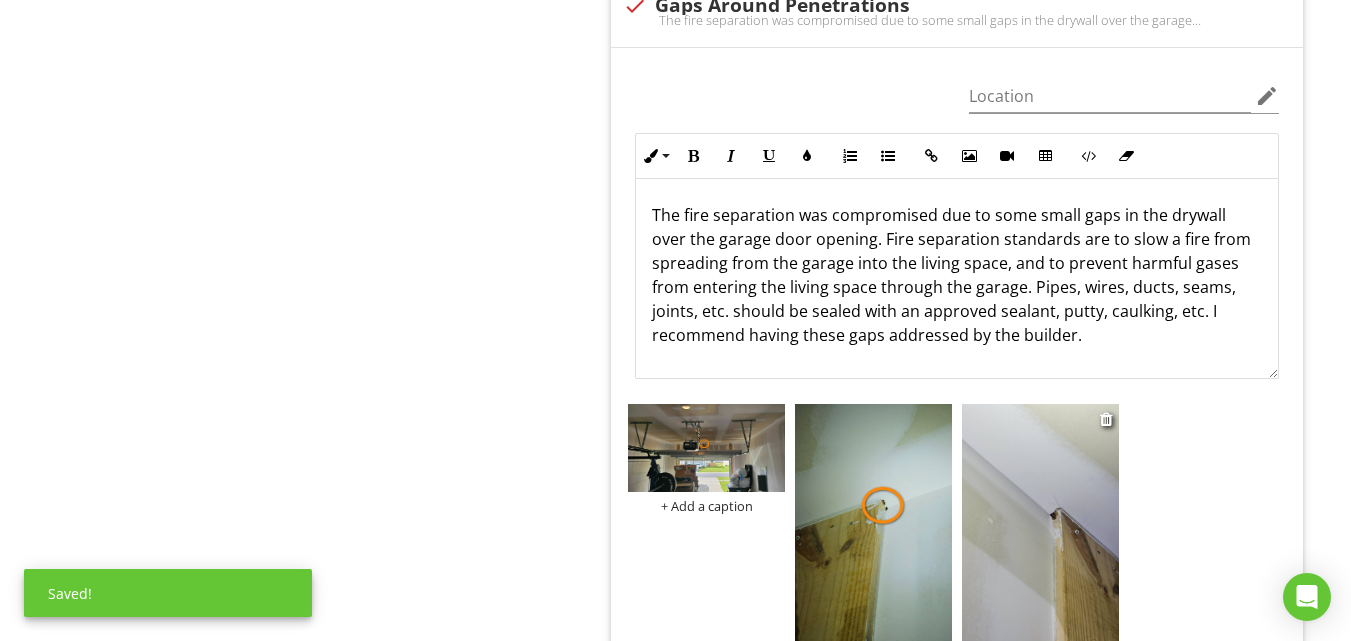 click at bounding box center (1040, 543) 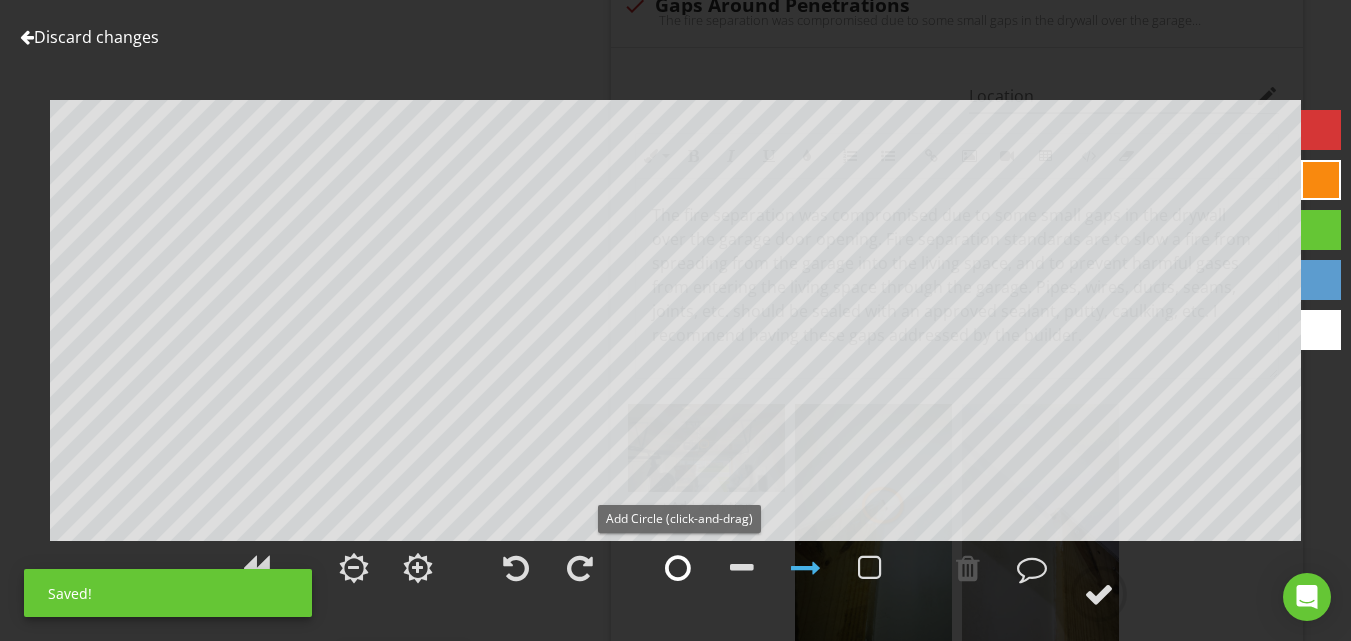click at bounding box center (678, 568) 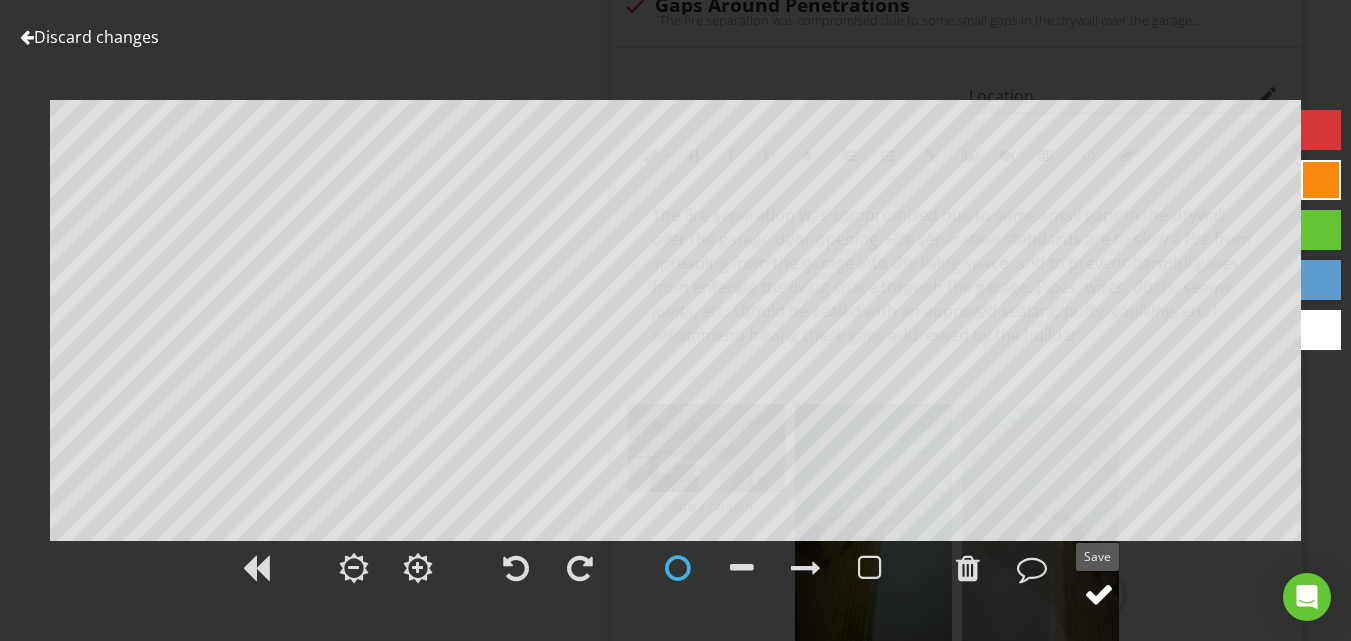 click 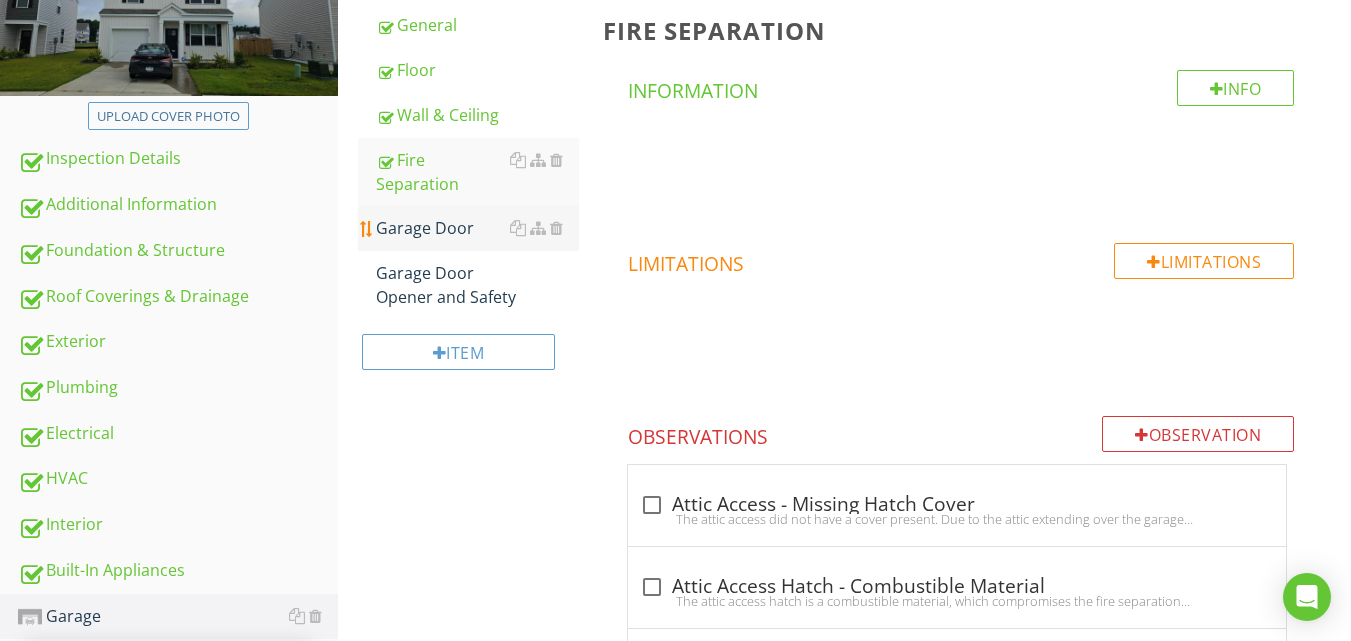 scroll, scrollTop: 300, scrollLeft: 0, axis: vertical 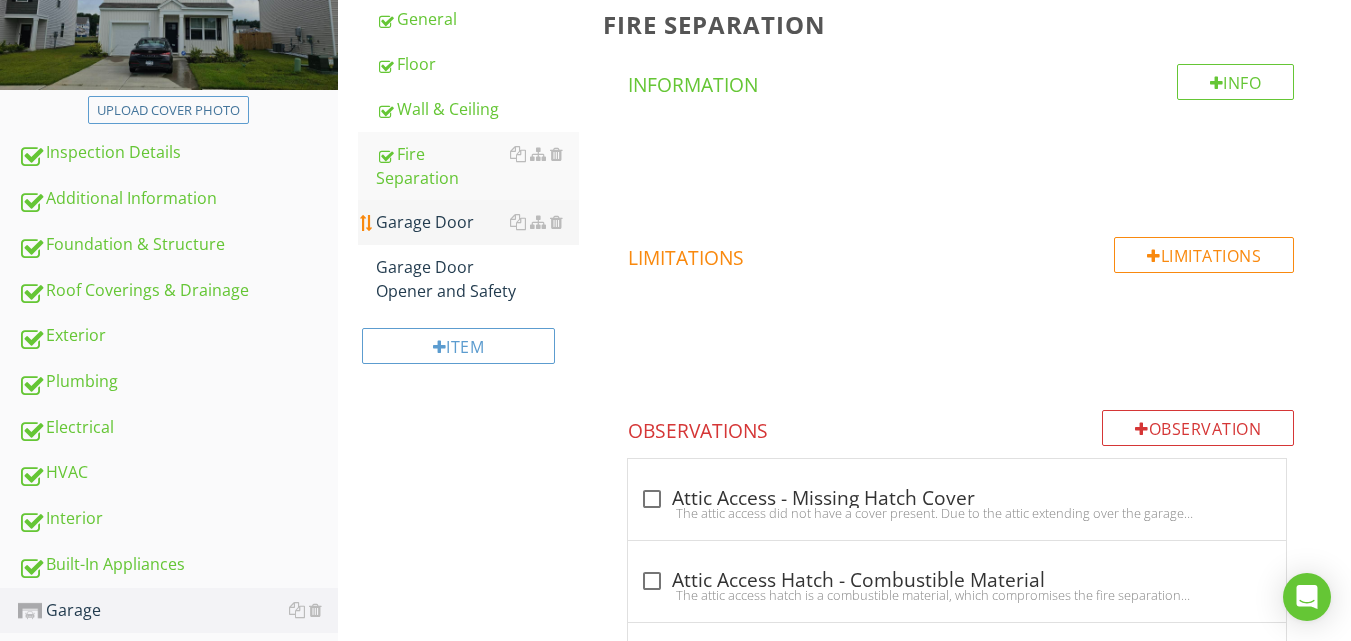 click on "Garage Door" at bounding box center [477, 222] 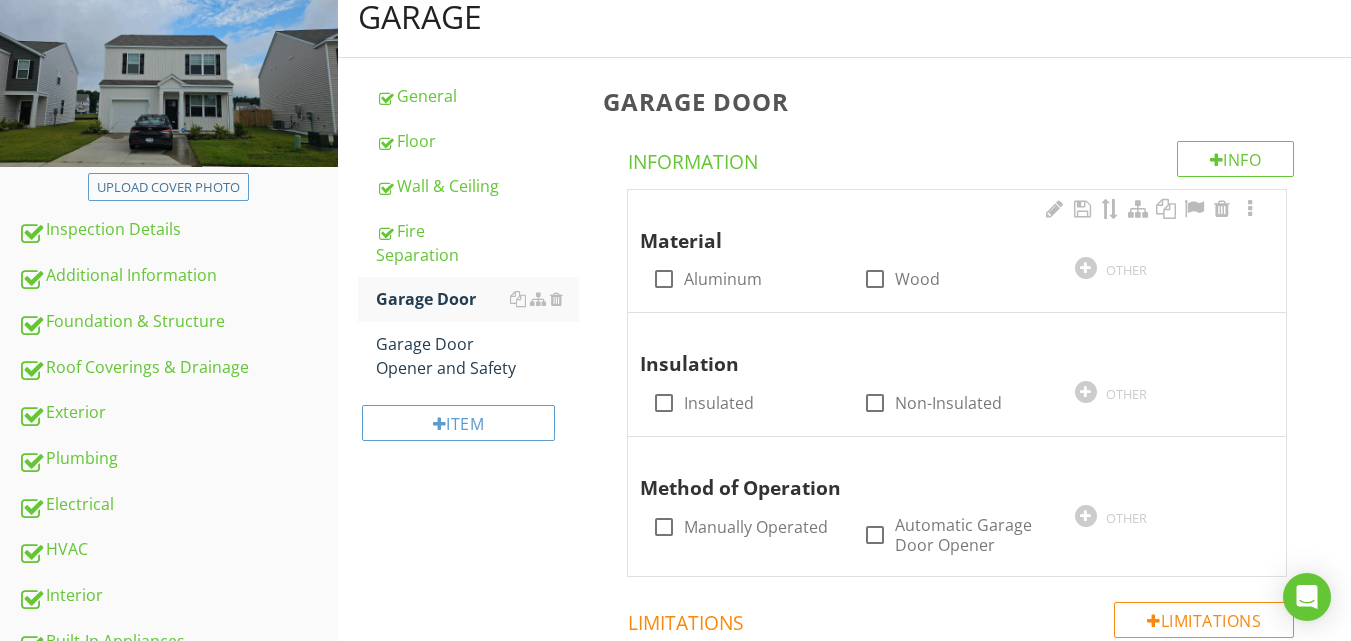 scroll, scrollTop: 200, scrollLeft: 0, axis: vertical 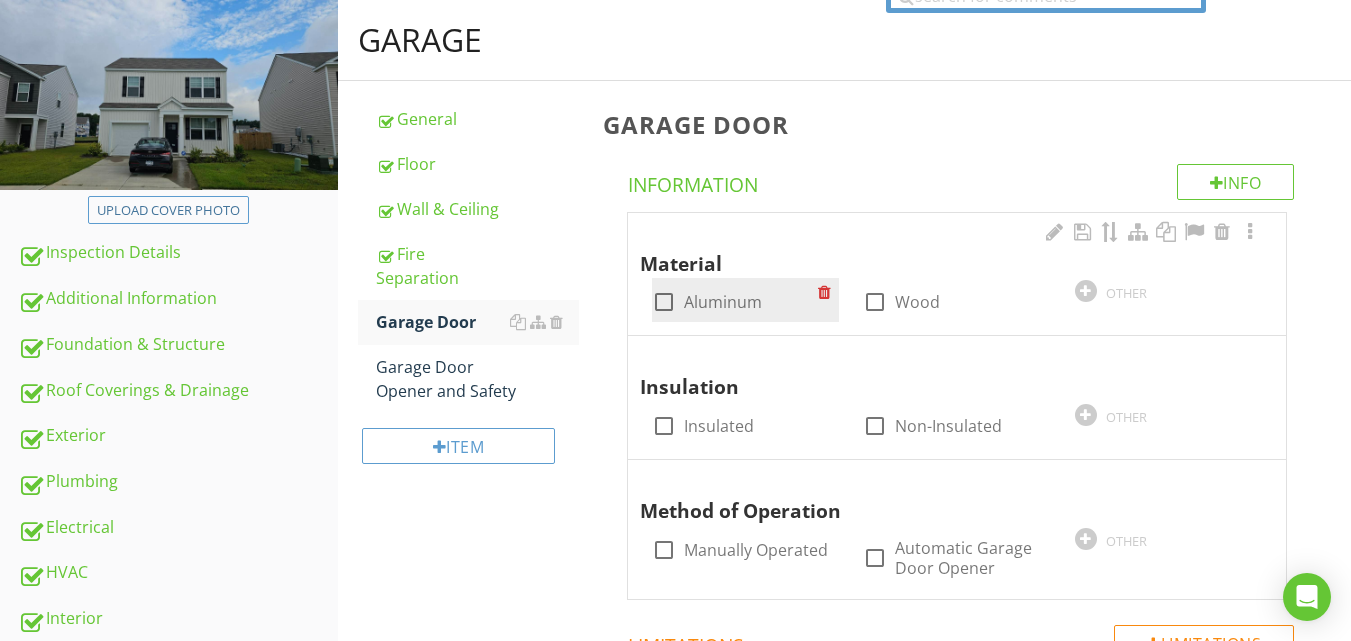 click at bounding box center (664, 302) 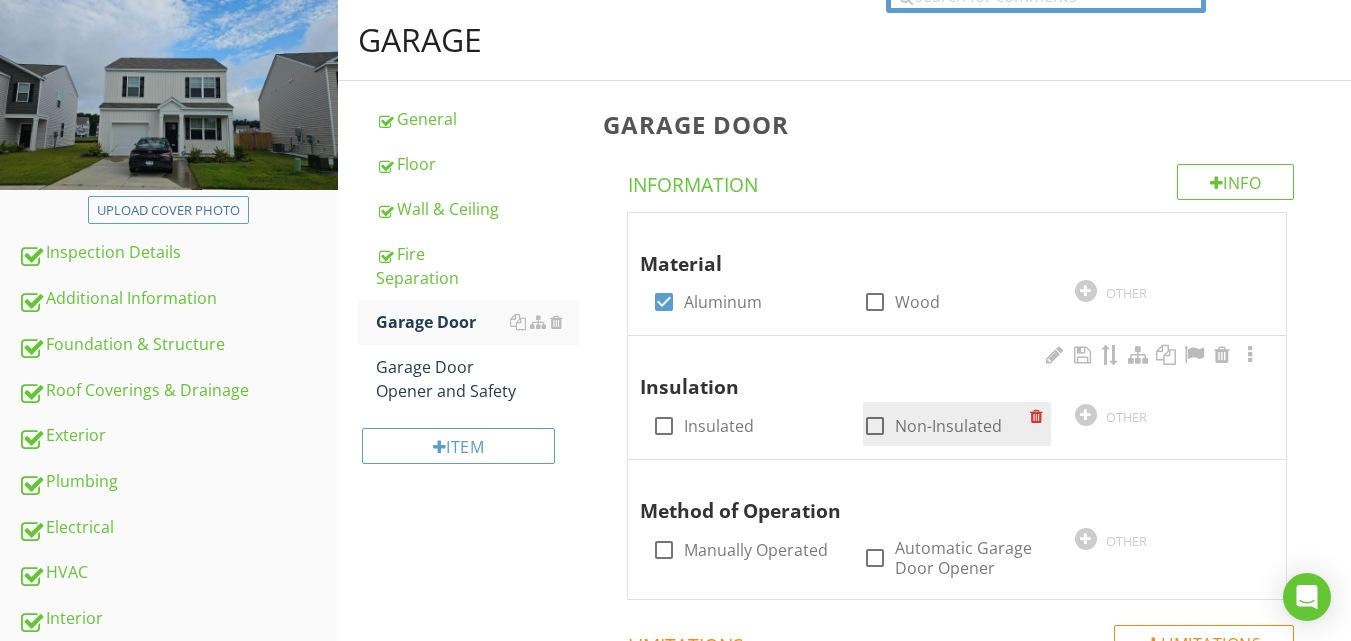 click on "check_box_outline_blank Non-Insulated" at bounding box center [932, 426] 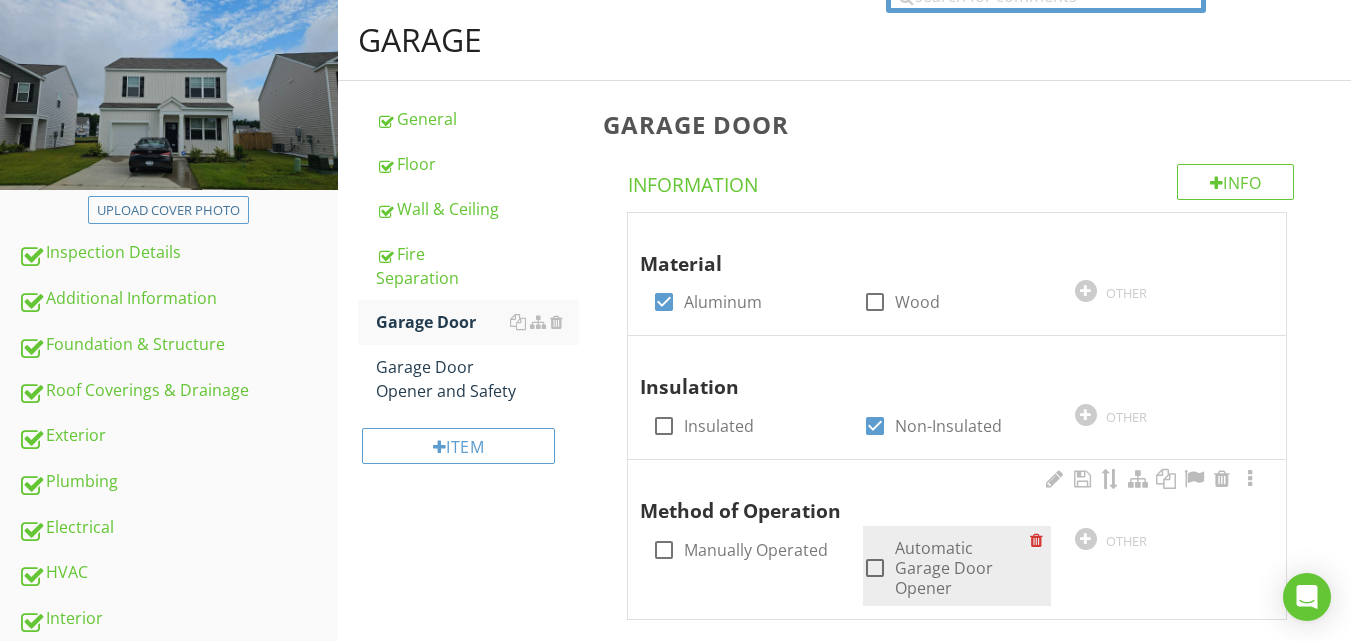 click at bounding box center [875, 568] 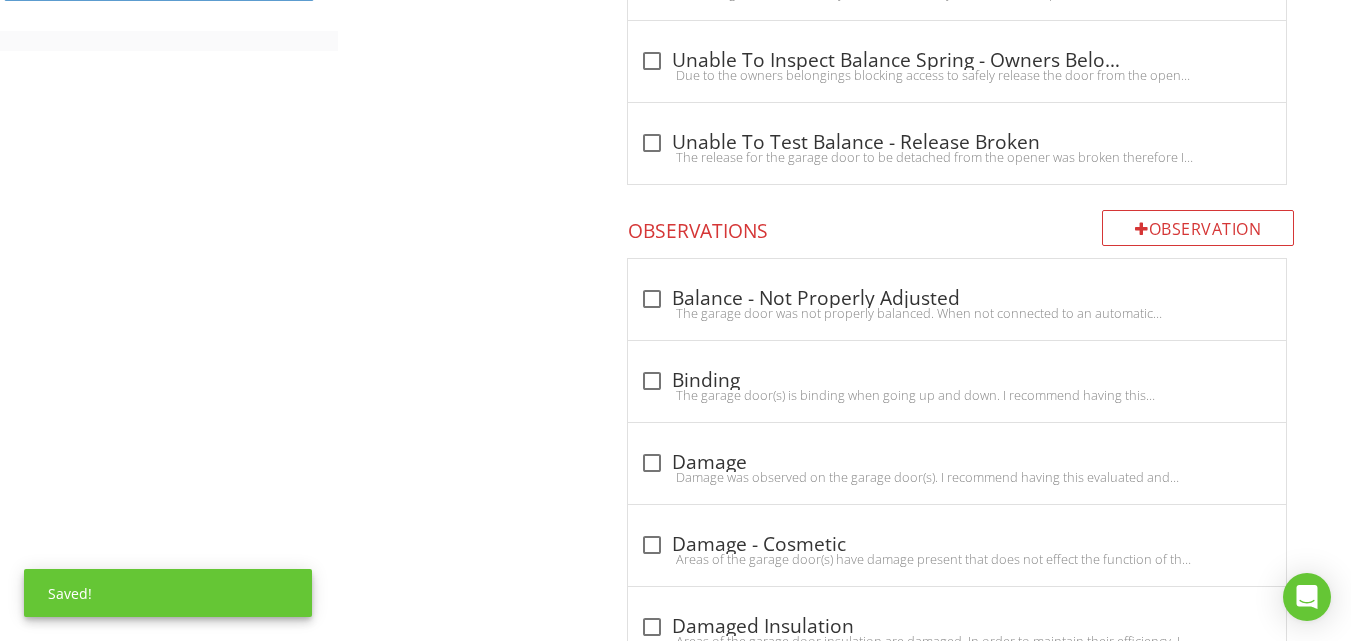 scroll, scrollTop: 1100, scrollLeft: 0, axis: vertical 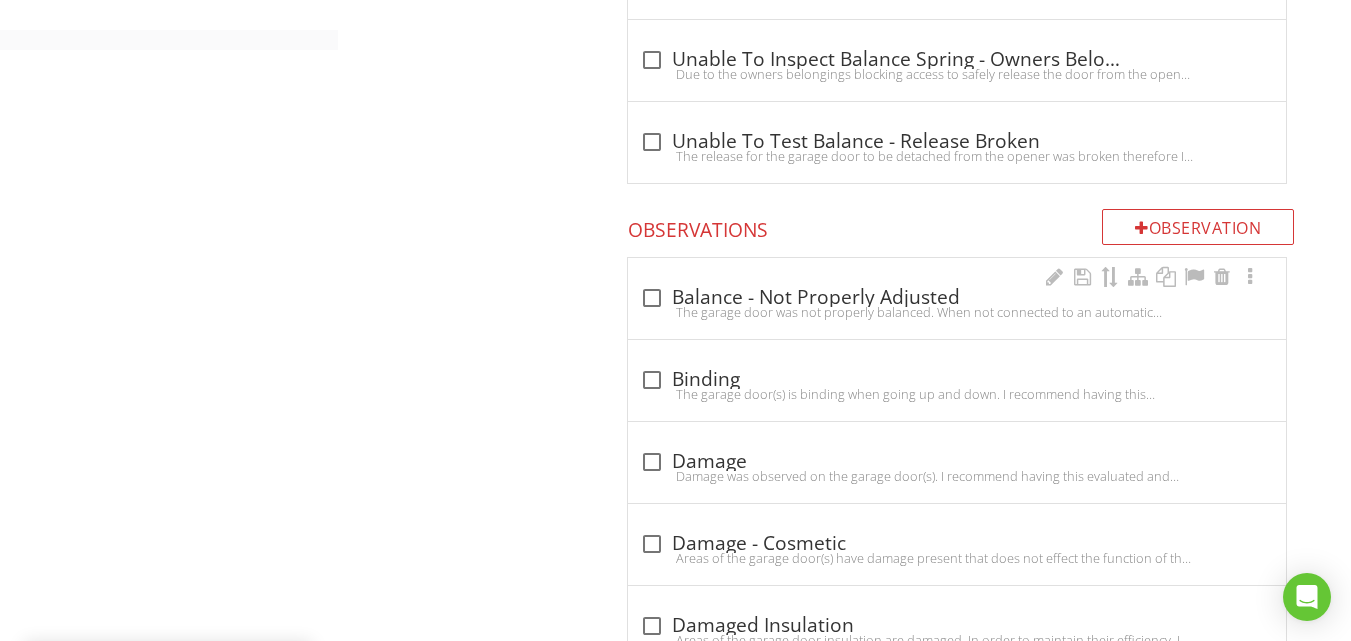 click at bounding box center [652, 298] 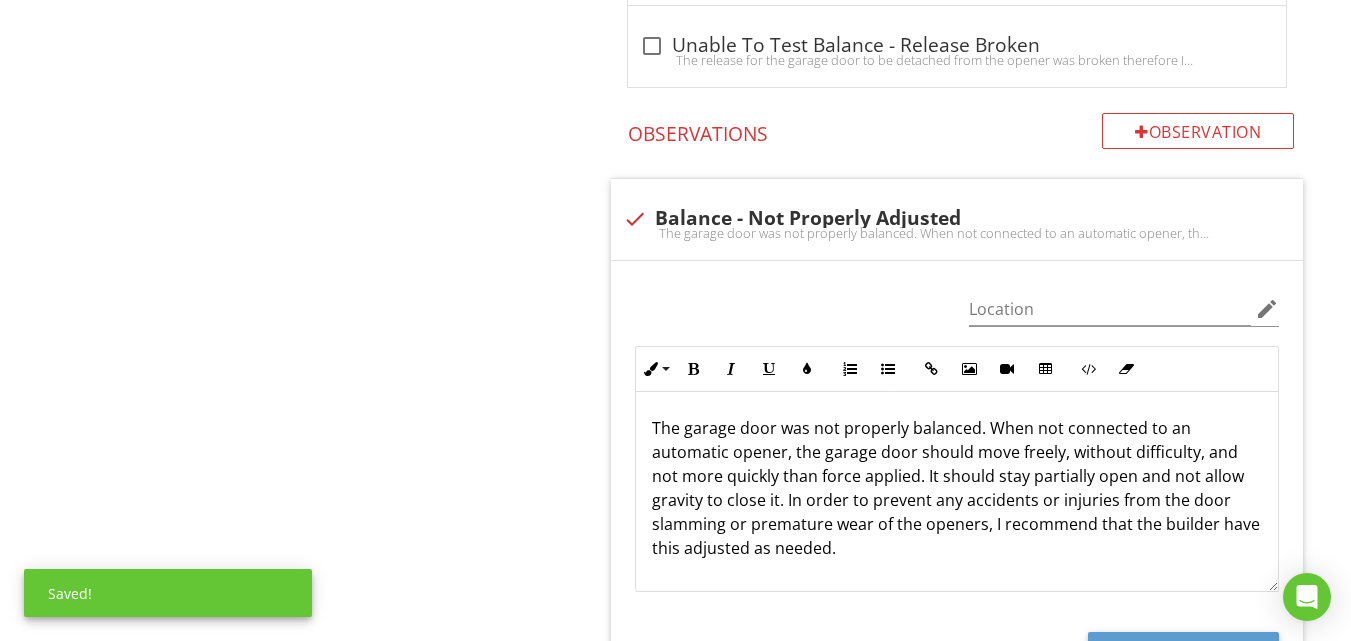 scroll, scrollTop: 1400, scrollLeft: 0, axis: vertical 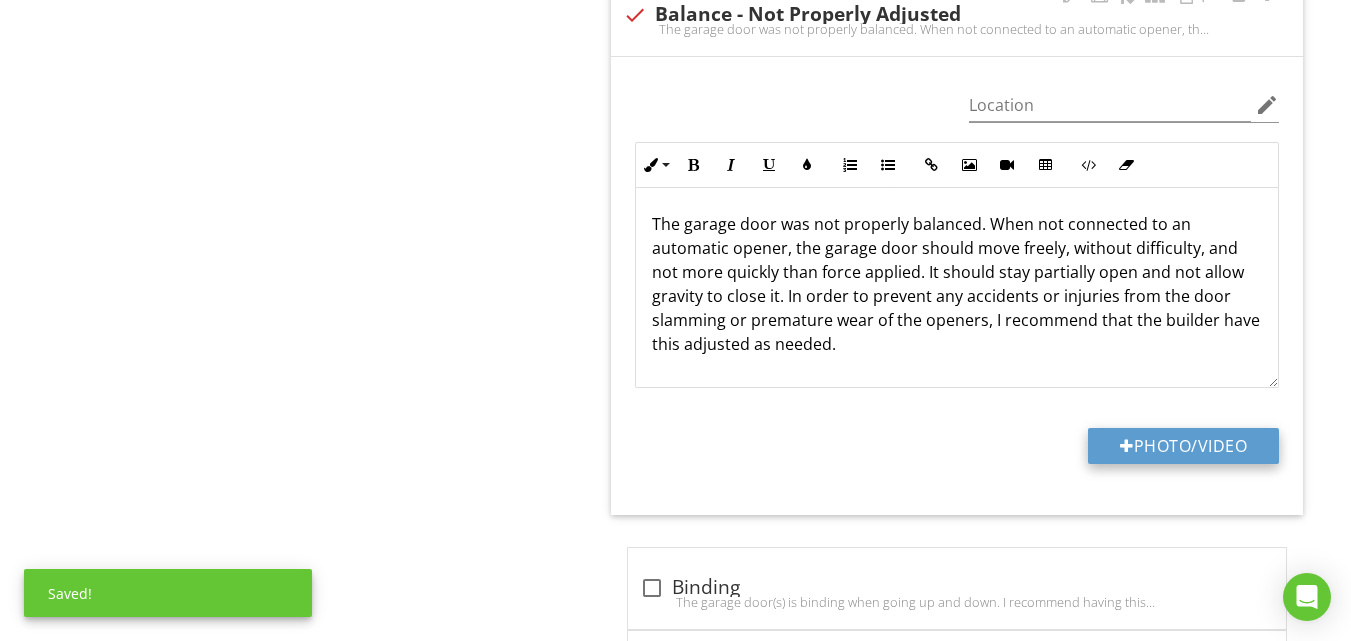 click on "Photo/Video" at bounding box center [1183, 446] 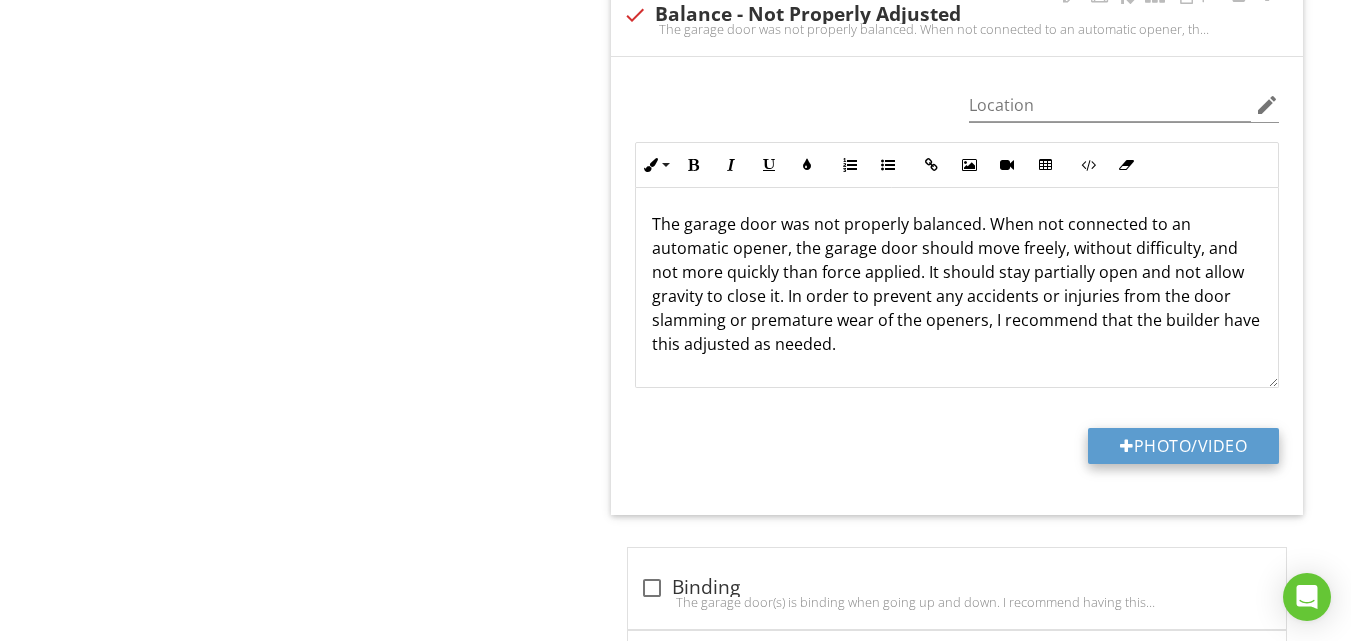 type on "C:\fakepath\2025-07-11 09.48.40.jpg" 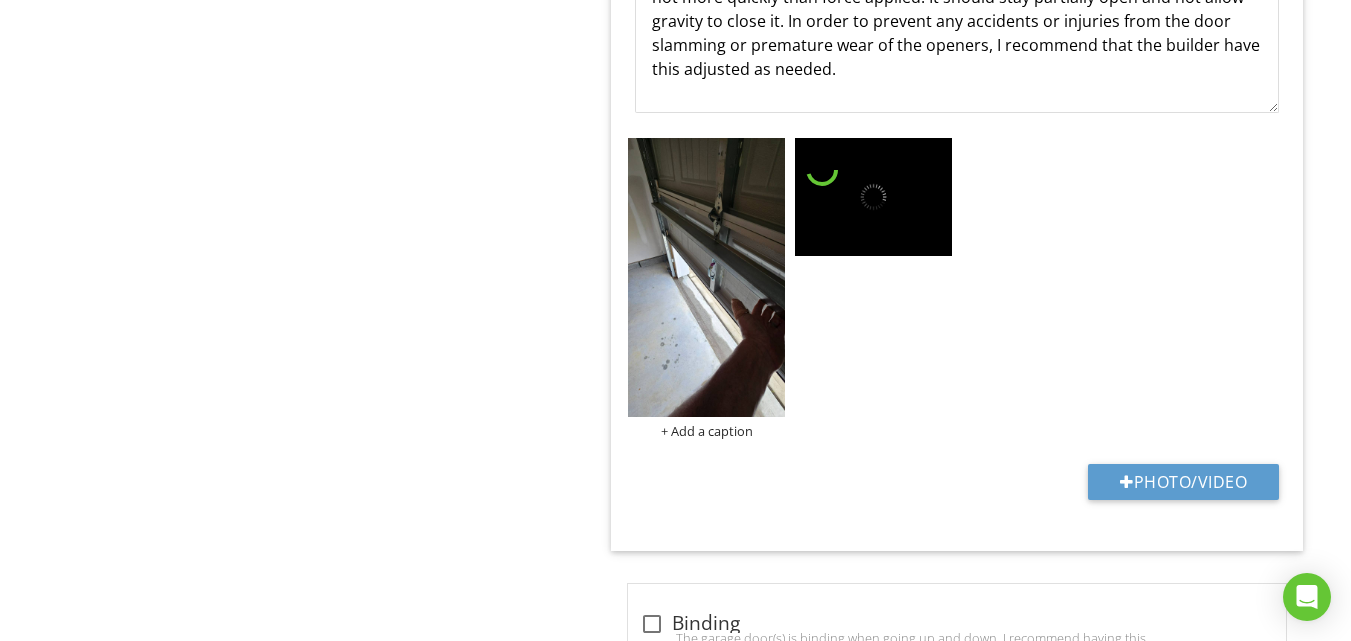 scroll, scrollTop: 1700, scrollLeft: 0, axis: vertical 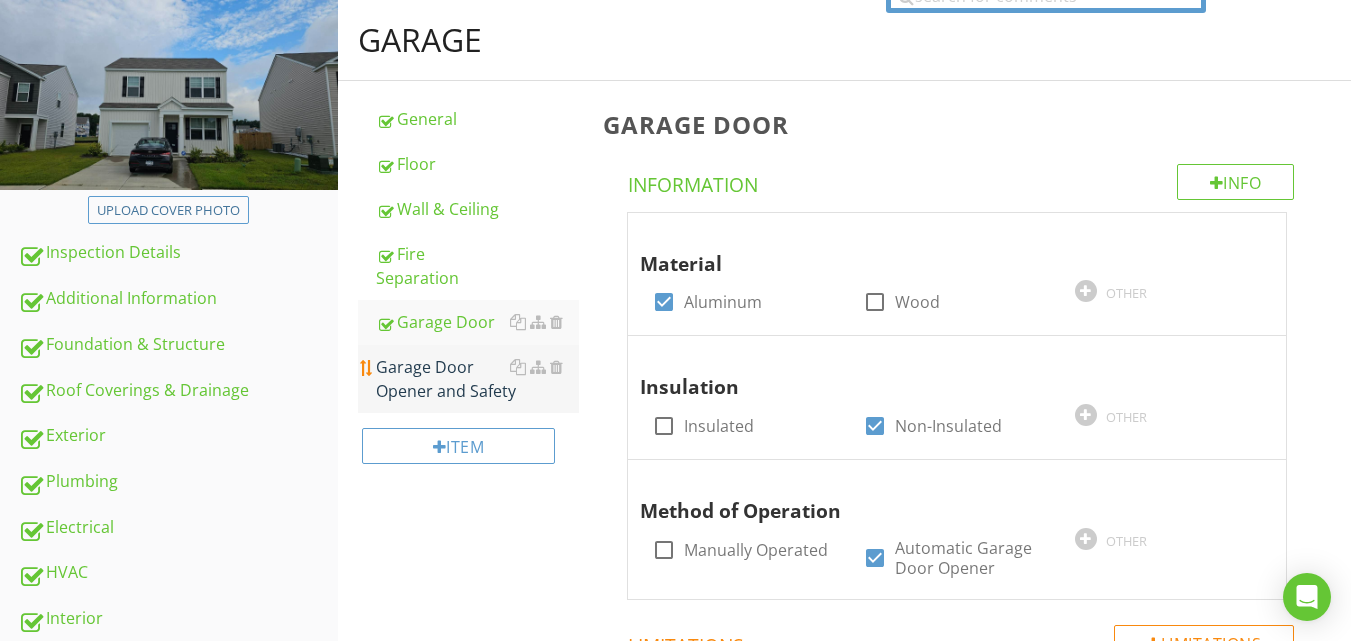 click on "Garage Door Opener and Safety" at bounding box center [477, 379] 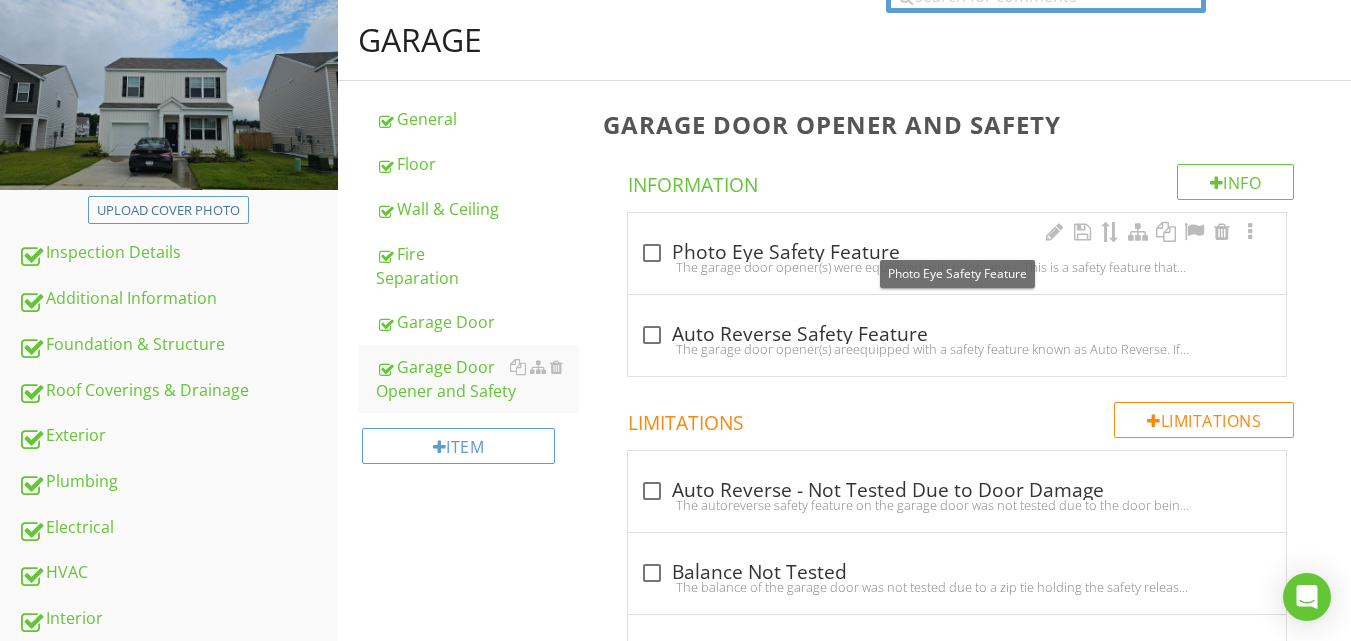 click at bounding box center [652, 253] 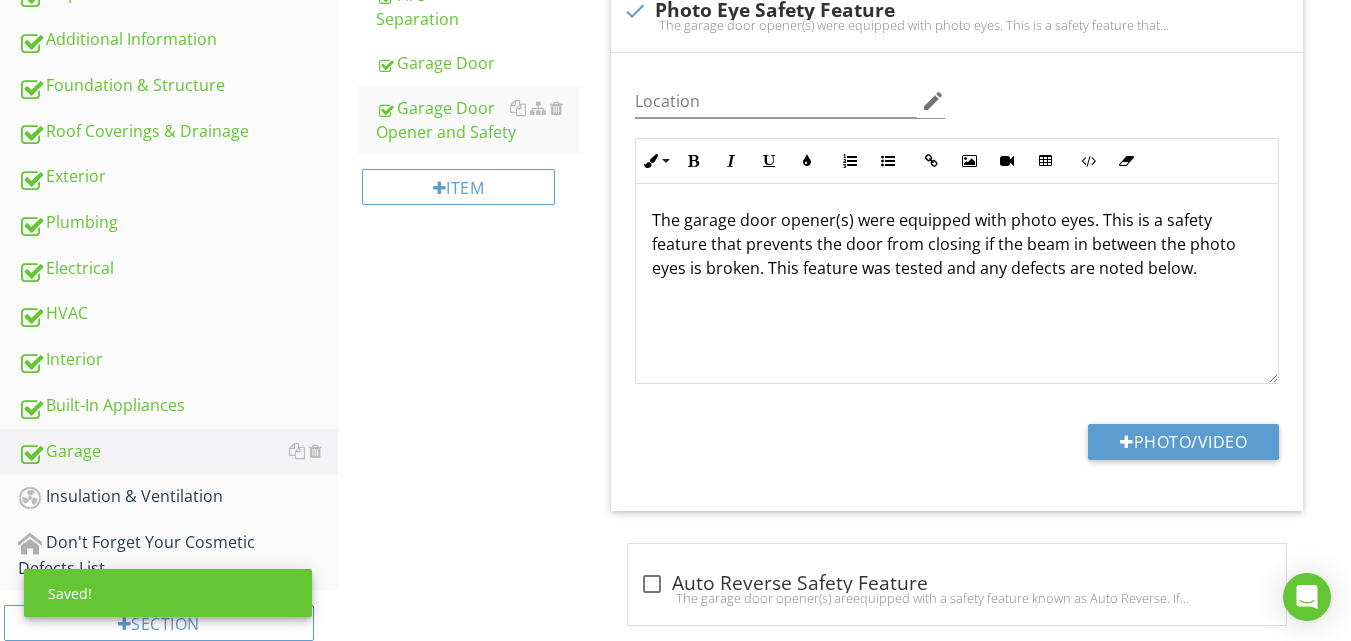scroll, scrollTop: 500, scrollLeft: 0, axis: vertical 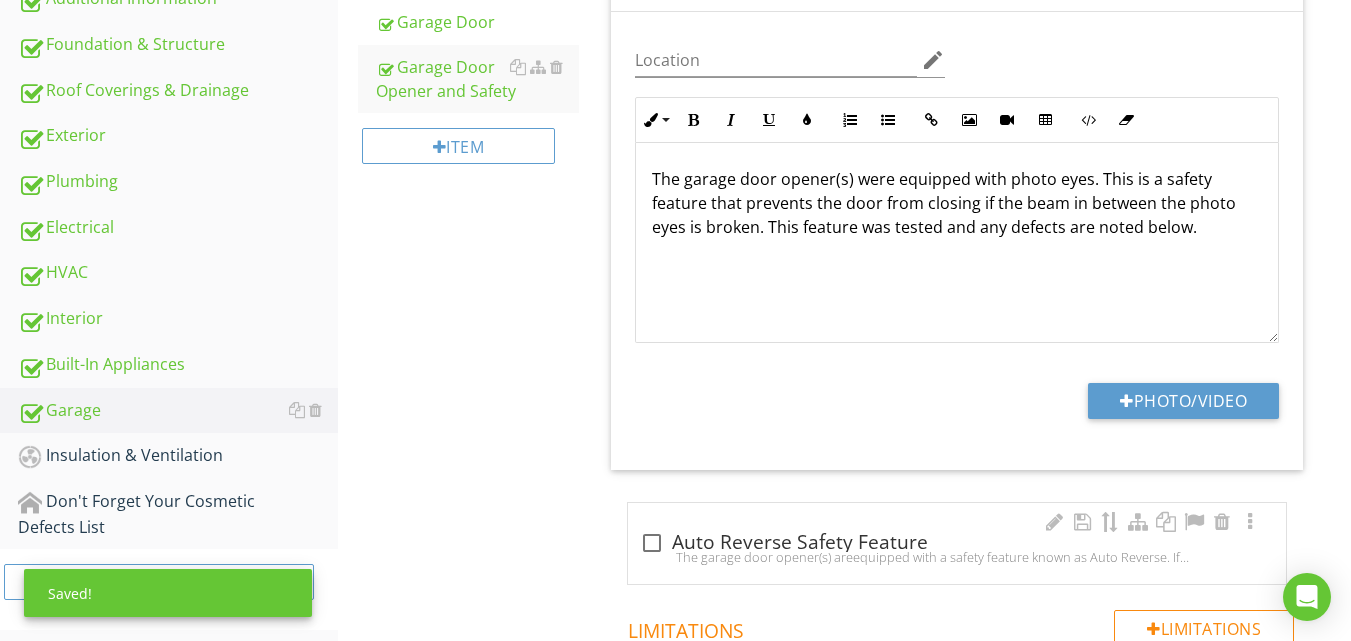click at bounding box center (652, 543) 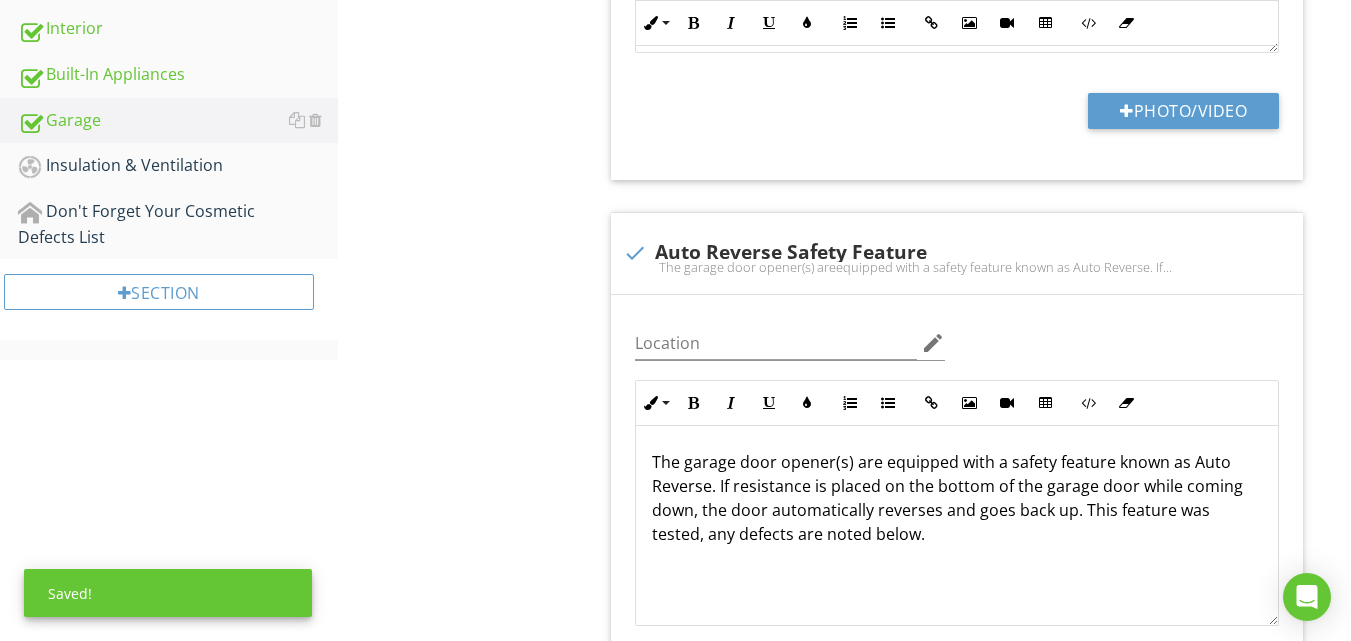 scroll, scrollTop: 800, scrollLeft: 0, axis: vertical 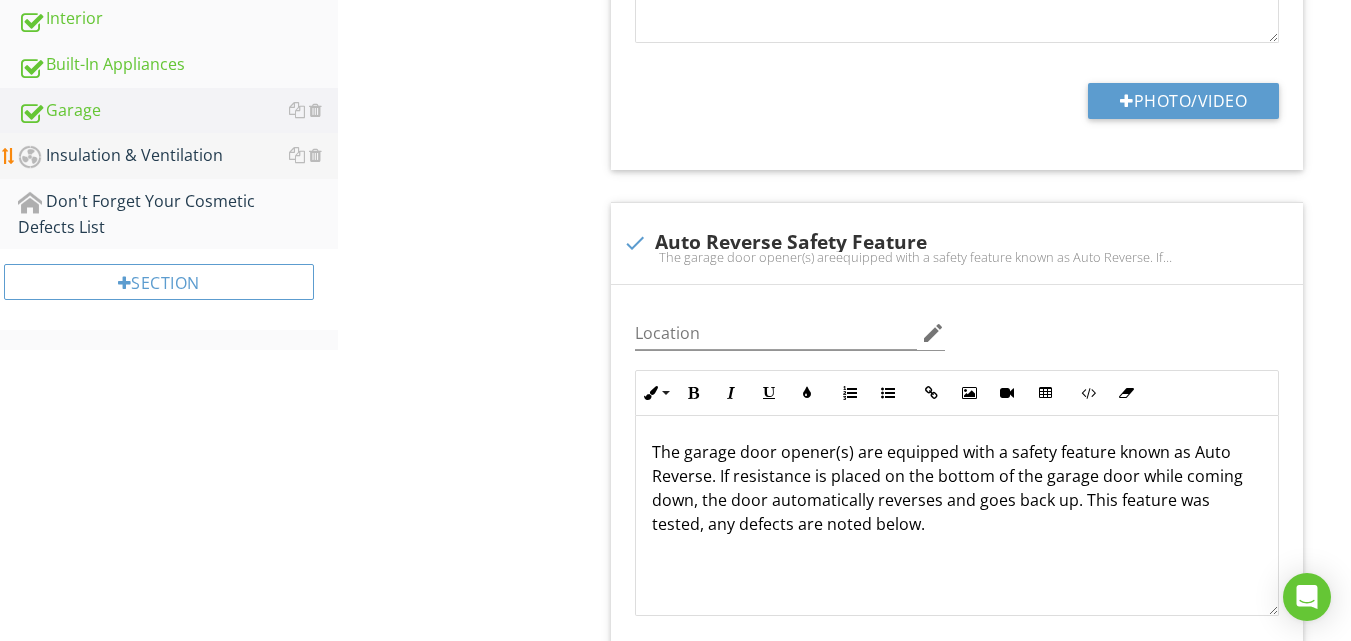 click on "Insulation & Ventilation" at bounding box center [178, 156] 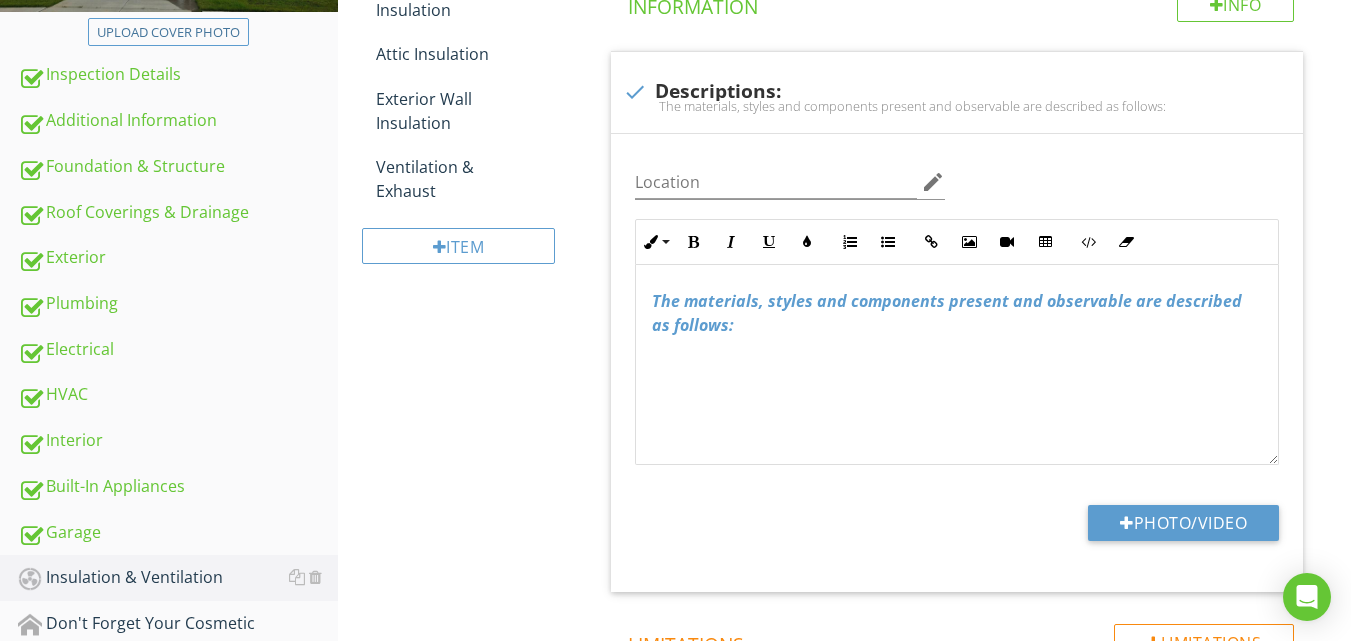 scroll, scrollTop: 0, scrollLeft: 0, axis: both 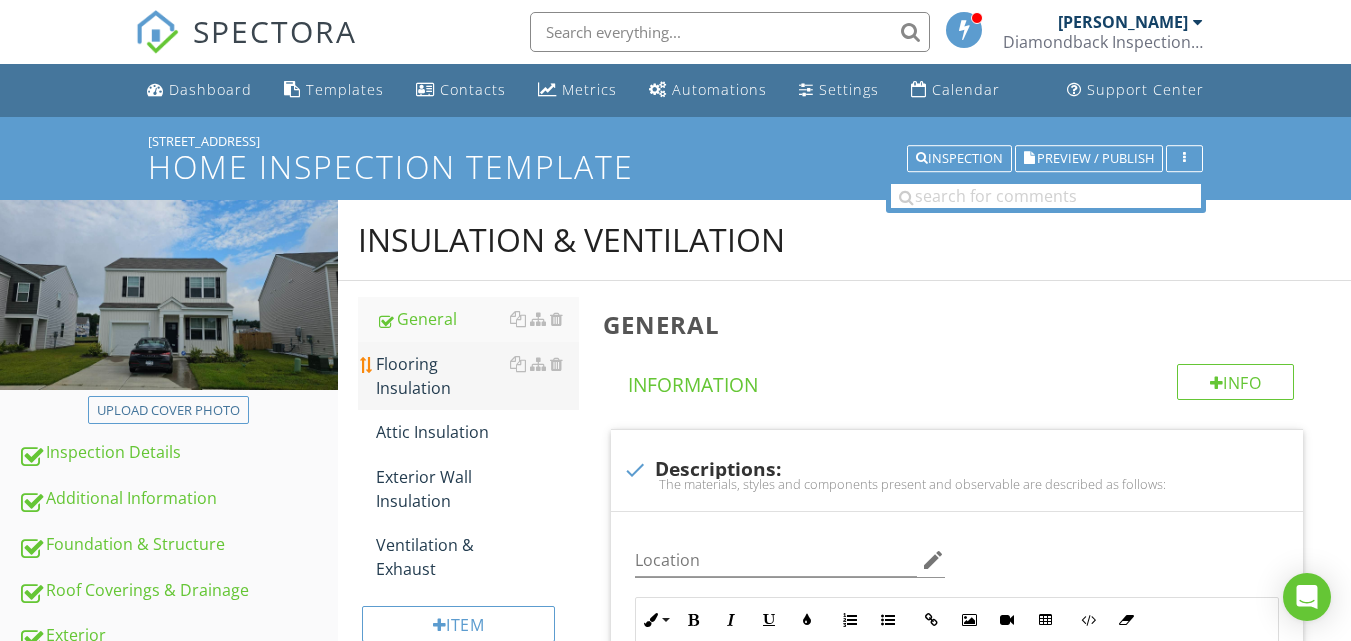 click on "Flooring Insulation" at bounding box center (477, 376) 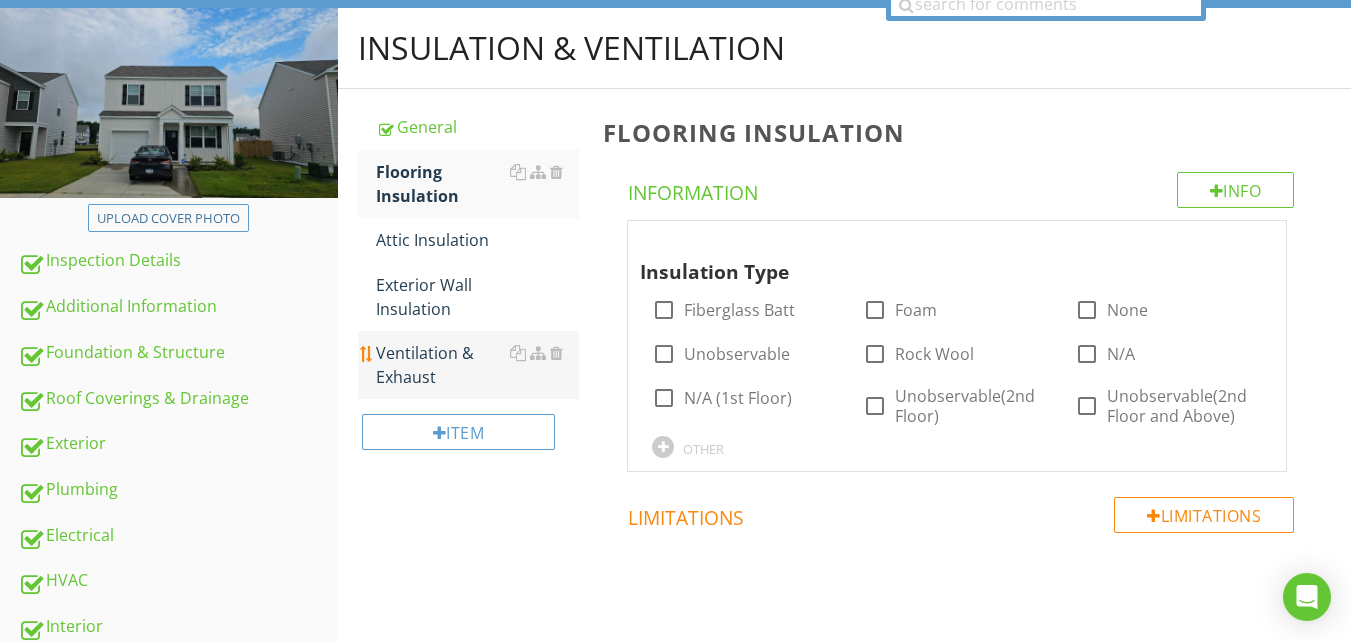 scroll, scrollTop: 200, scrollLeft: 0, axis: vertical 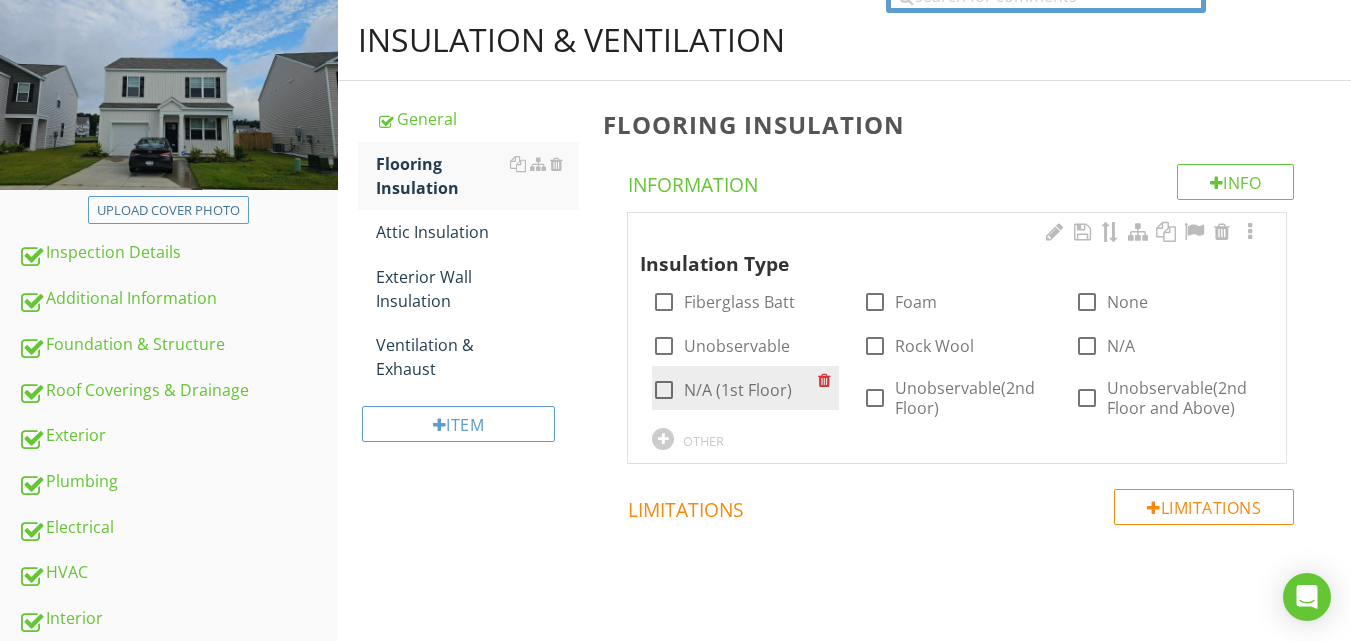 click on "N/A (1st Floor)" at bounding box center (738, 390) 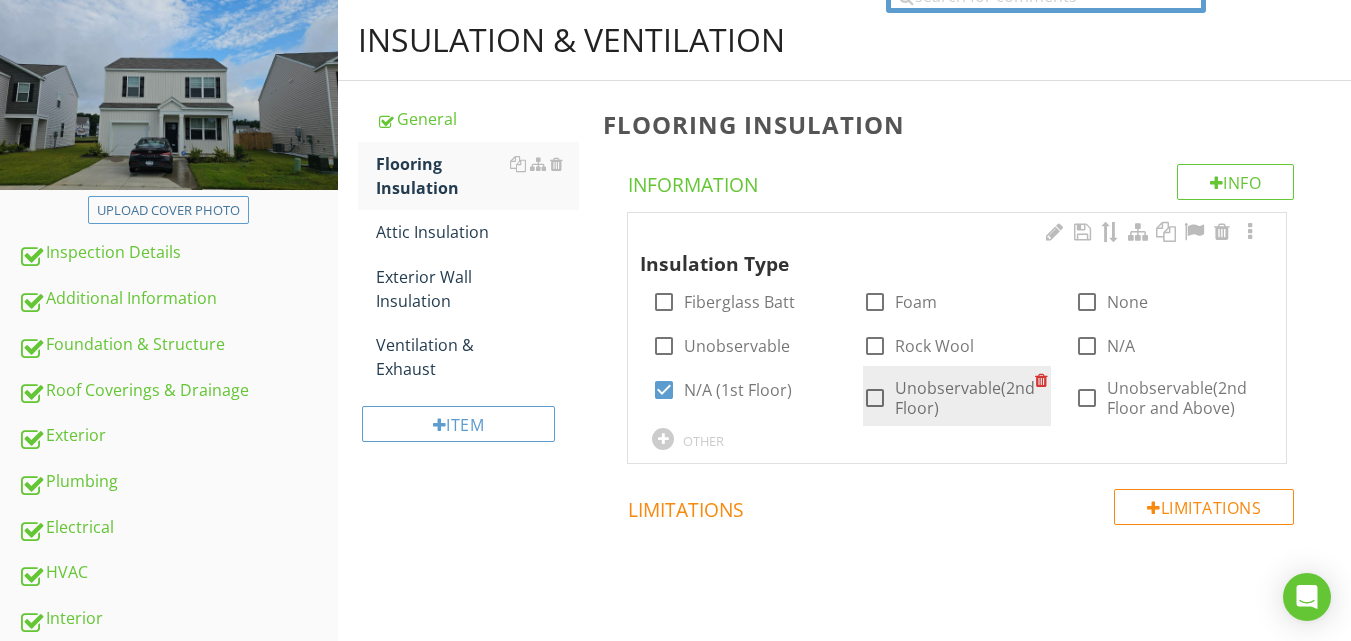 click on "Unobservable(2nd Floor)" at bounding box center (965, 398) 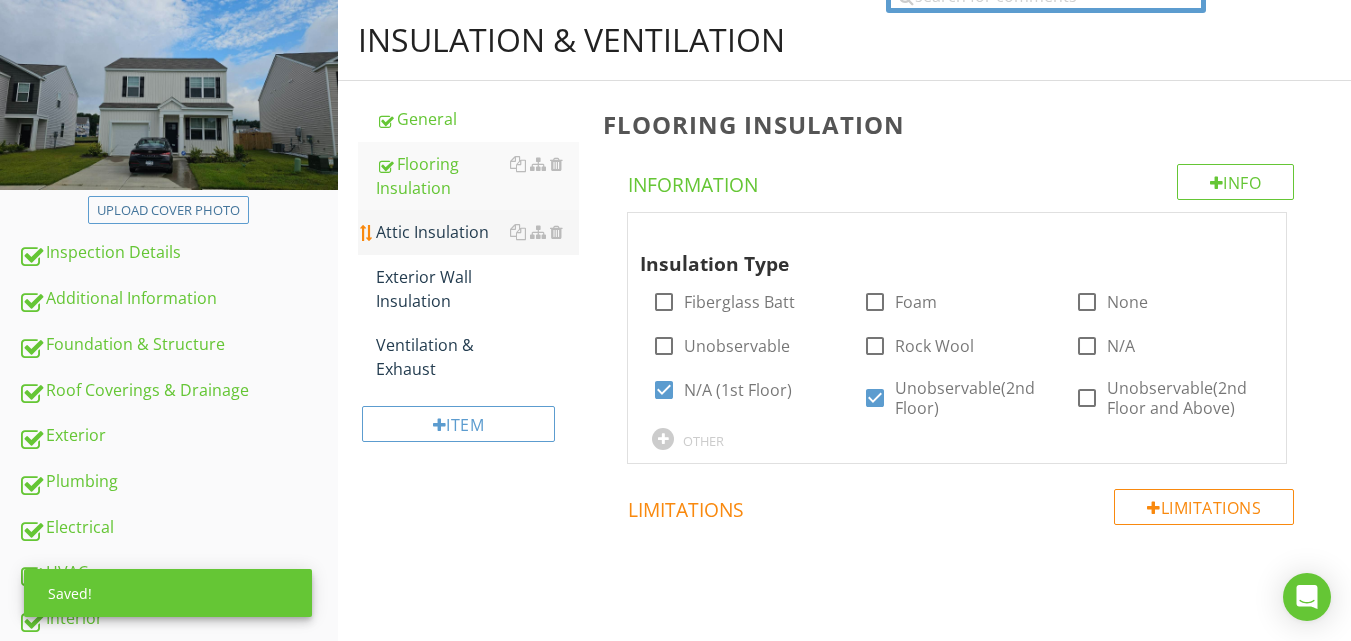 click on "Attic Insulation" at bounding box center [477, 232] 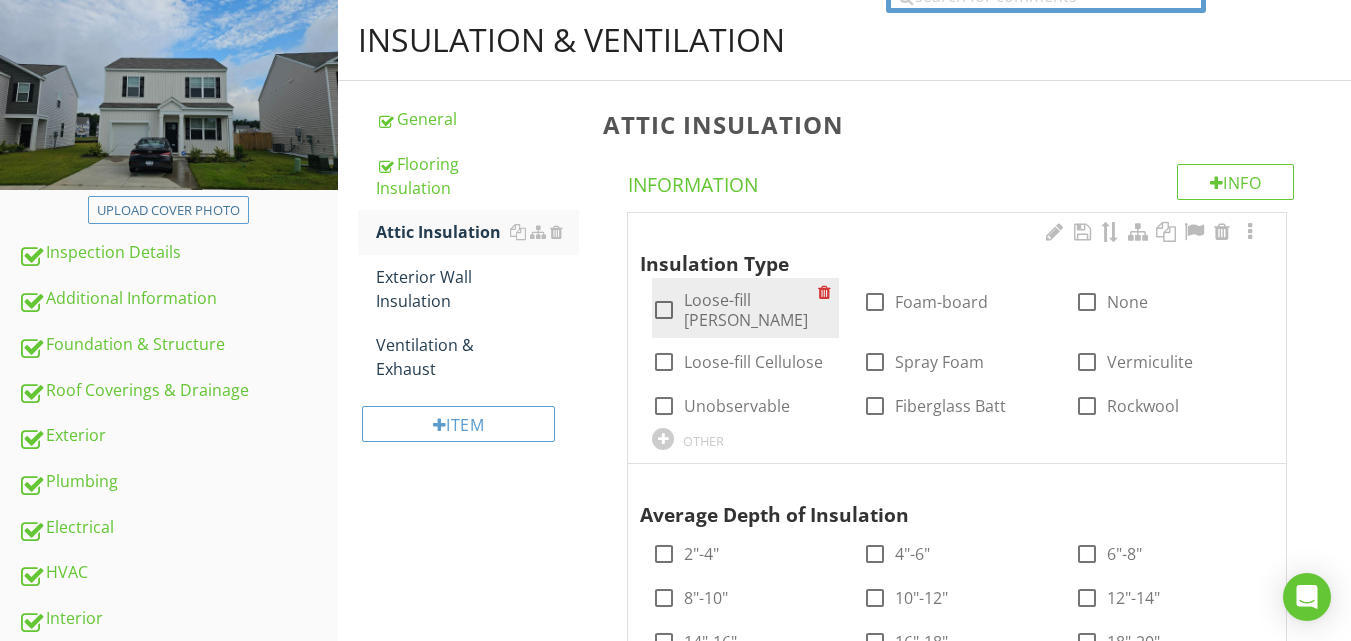 click on "check_box_outline_blank Loose-fill Fiberglass" at bounding box center [735, 310] 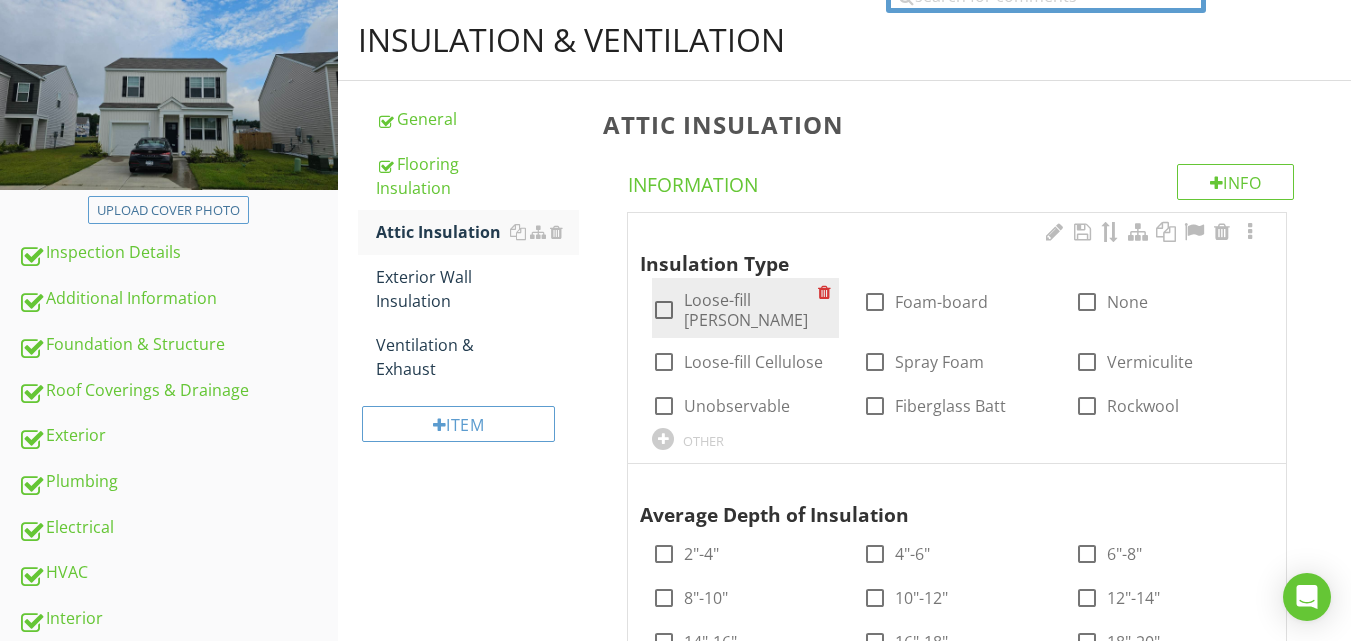 click at bounding box center [664, 310] 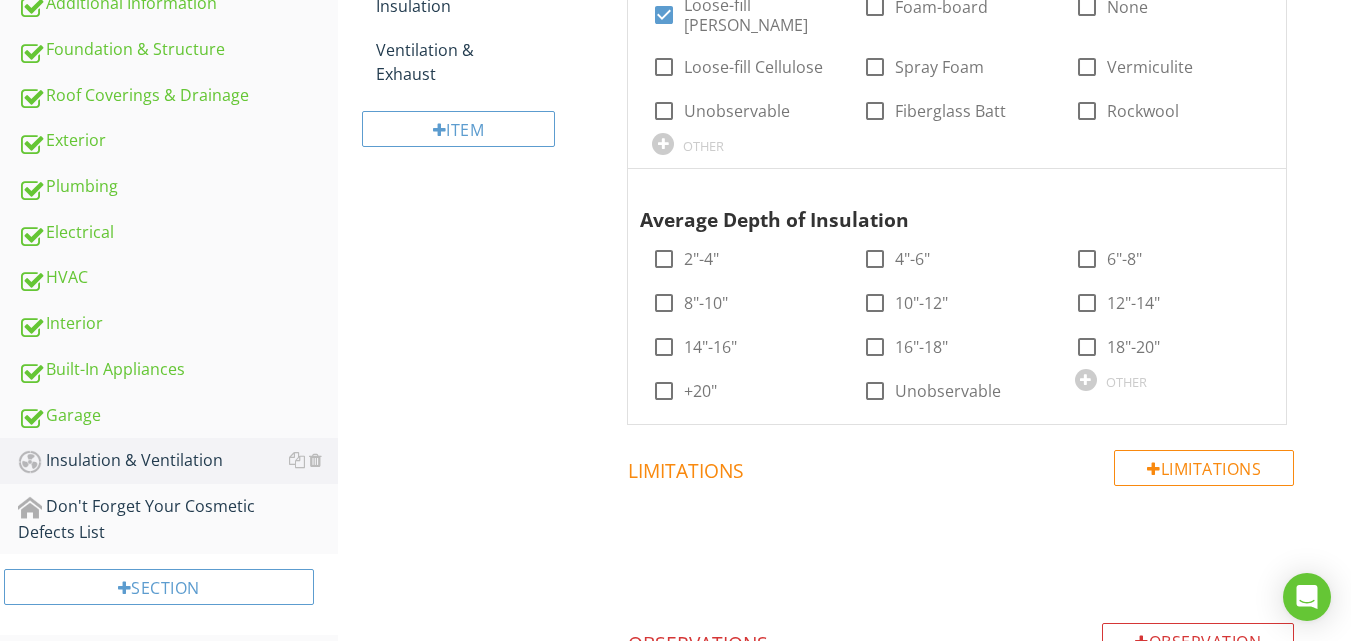 scroll, scrollTop: 500, scrollLeft: 0, axis: vertical 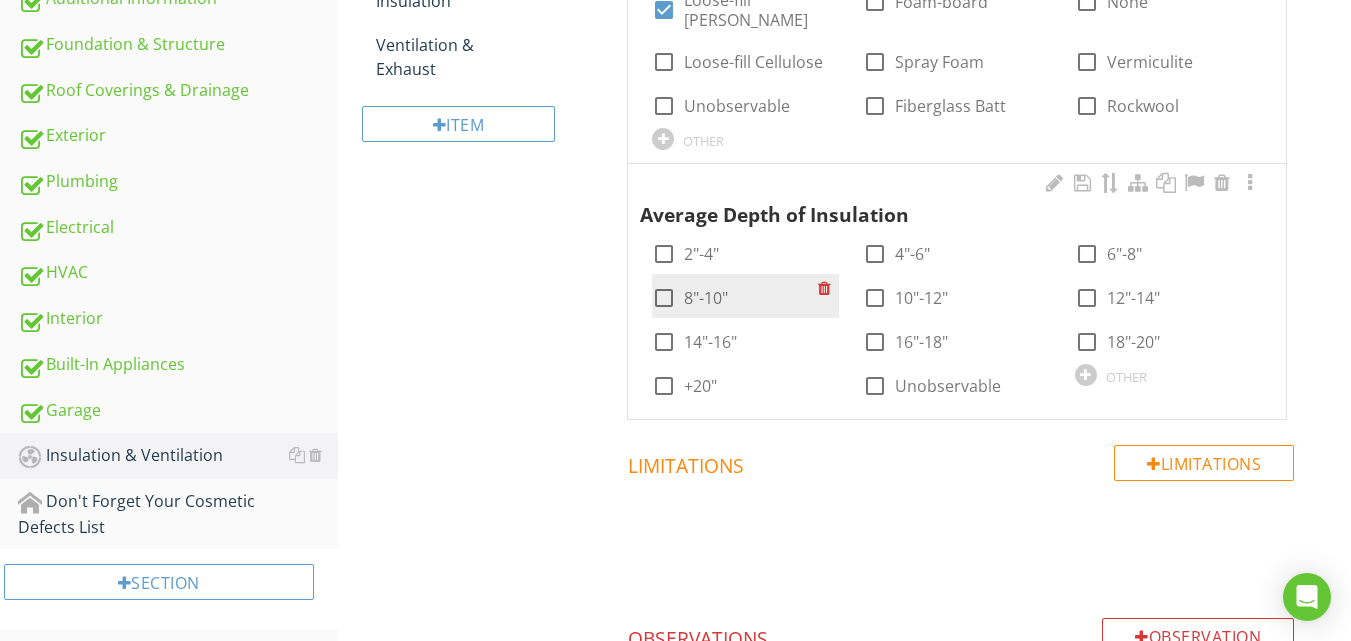 click on "8"-10"" at bounding box center [706, 298] 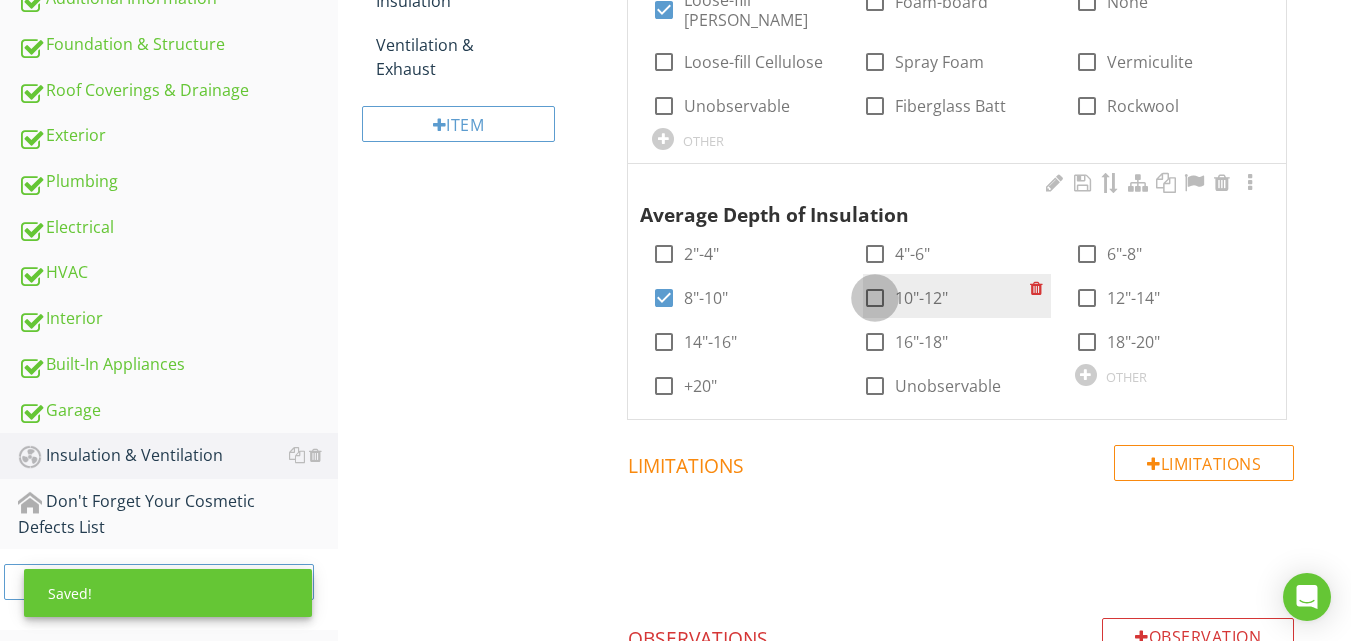 click at bounding box center [875, 298] 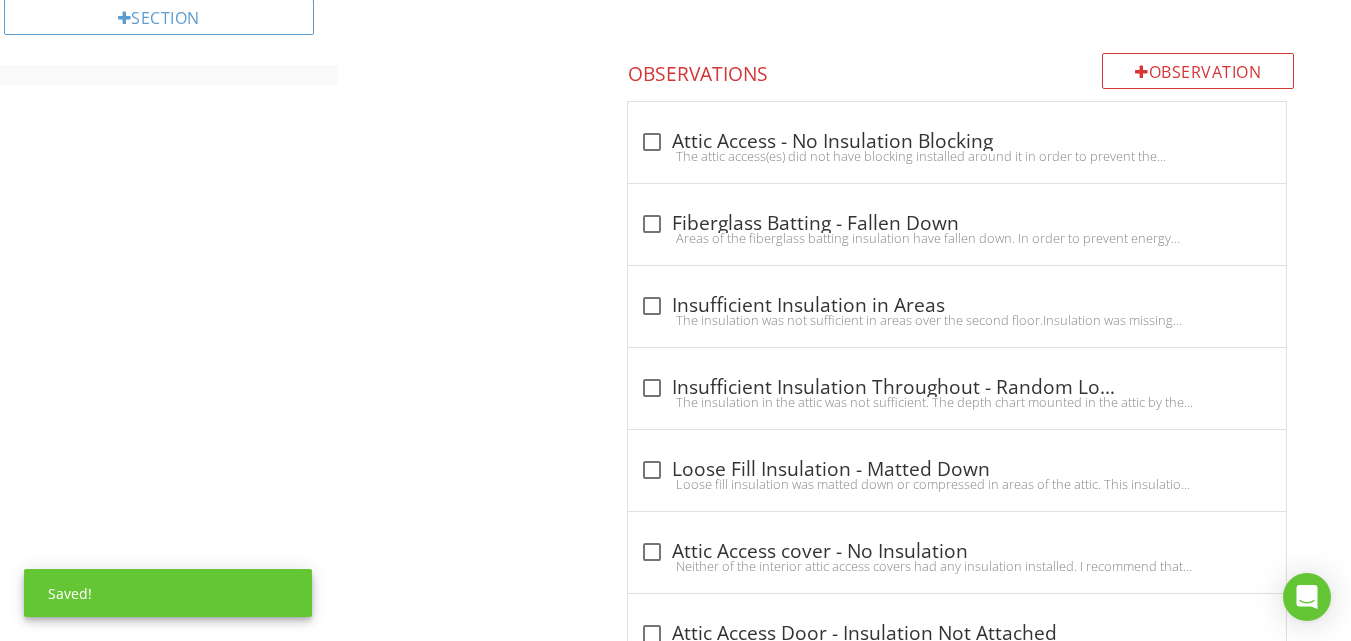 scroll, scrollTop: 1100, scrollLeft: 0, axis: vertical 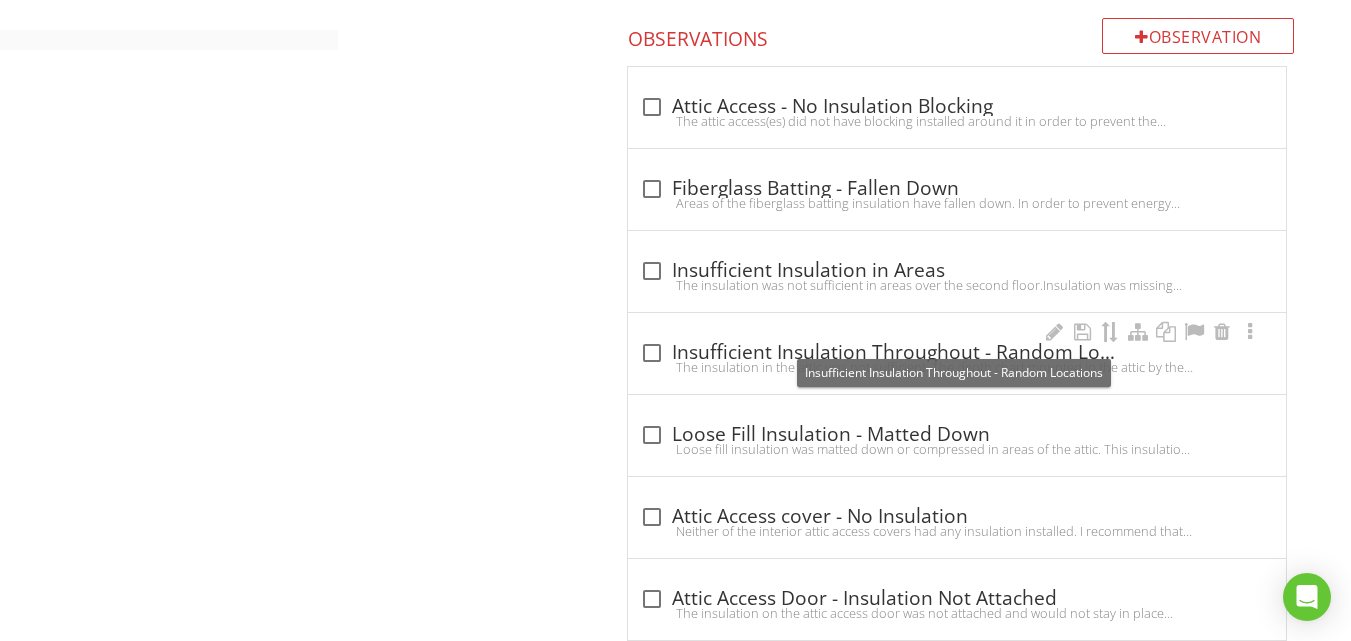 click at bounding box center (652, 353) 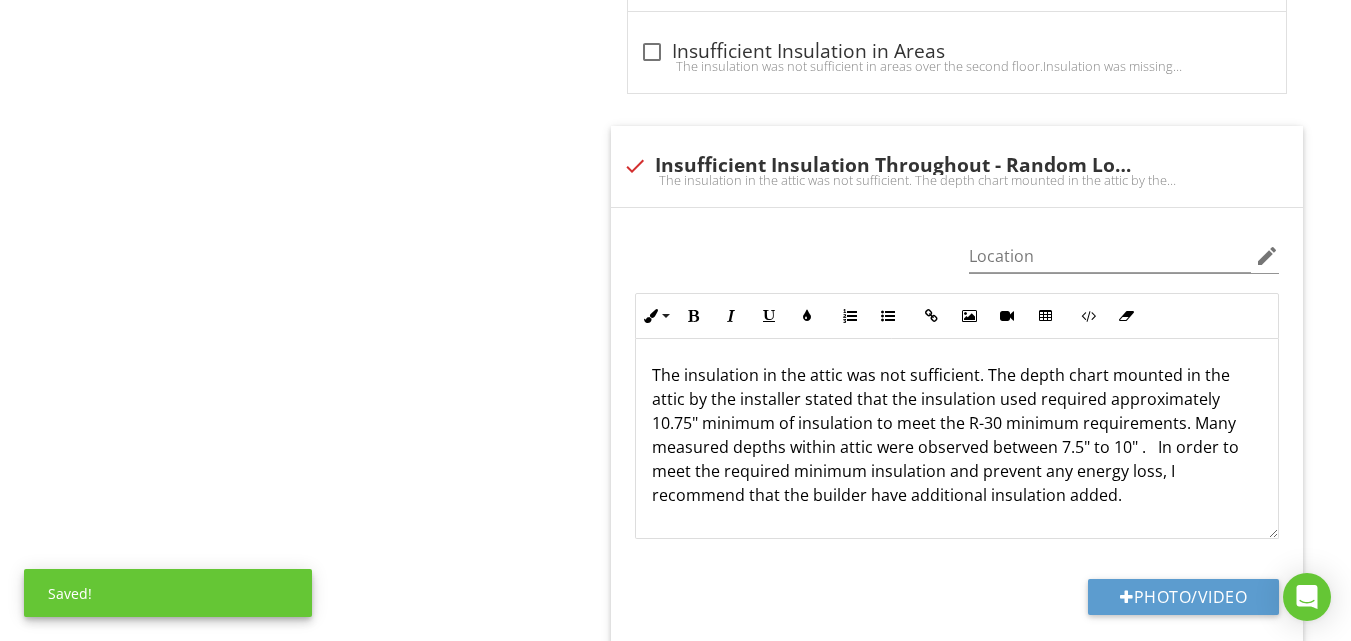 scroll, scrollTop: 1400, scrollLeft: 0, axis: vertical 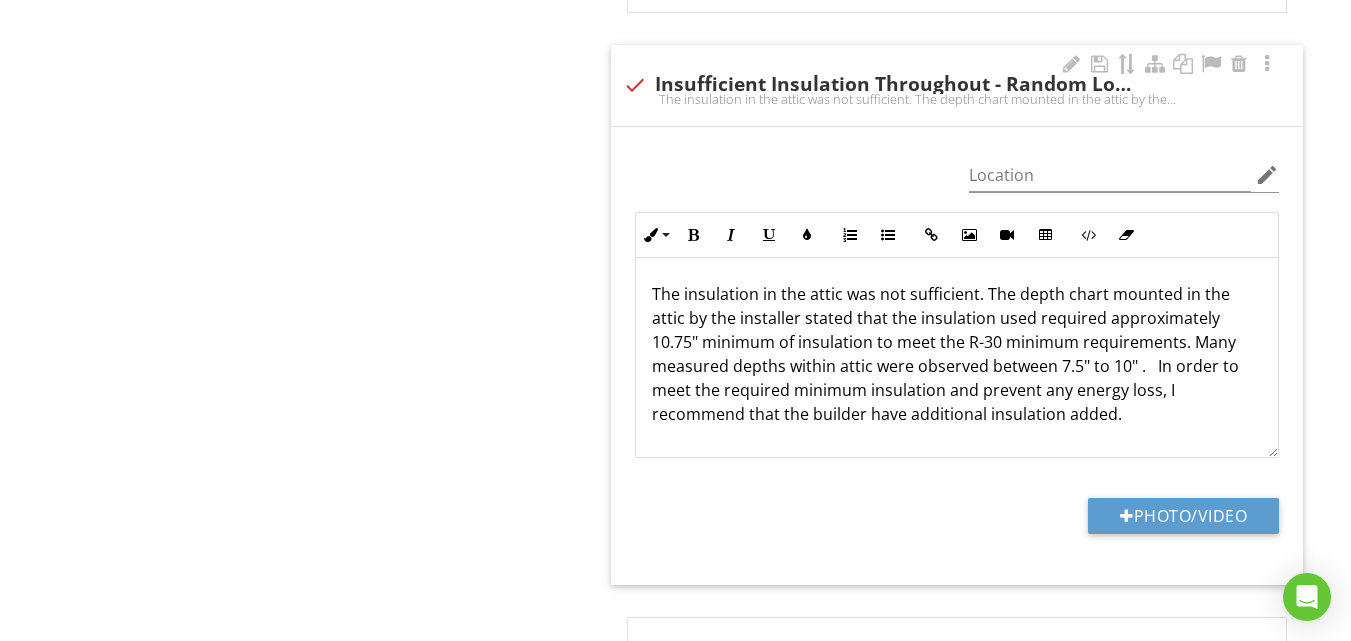 click on "The insulation in the attic was not sufficient. The depth chart mounted in the attic by the installer stated that the insulation used required approximately 10.75" minimum of insulation to meet the R-30 minimum requirements. Many measured depths within attic were observed between 7.5" to 10" .   In order to meet the required minimum insulation and prevent any energy loss, I recommend that the builder have additional insulation added." at bounding box center (957, 354) 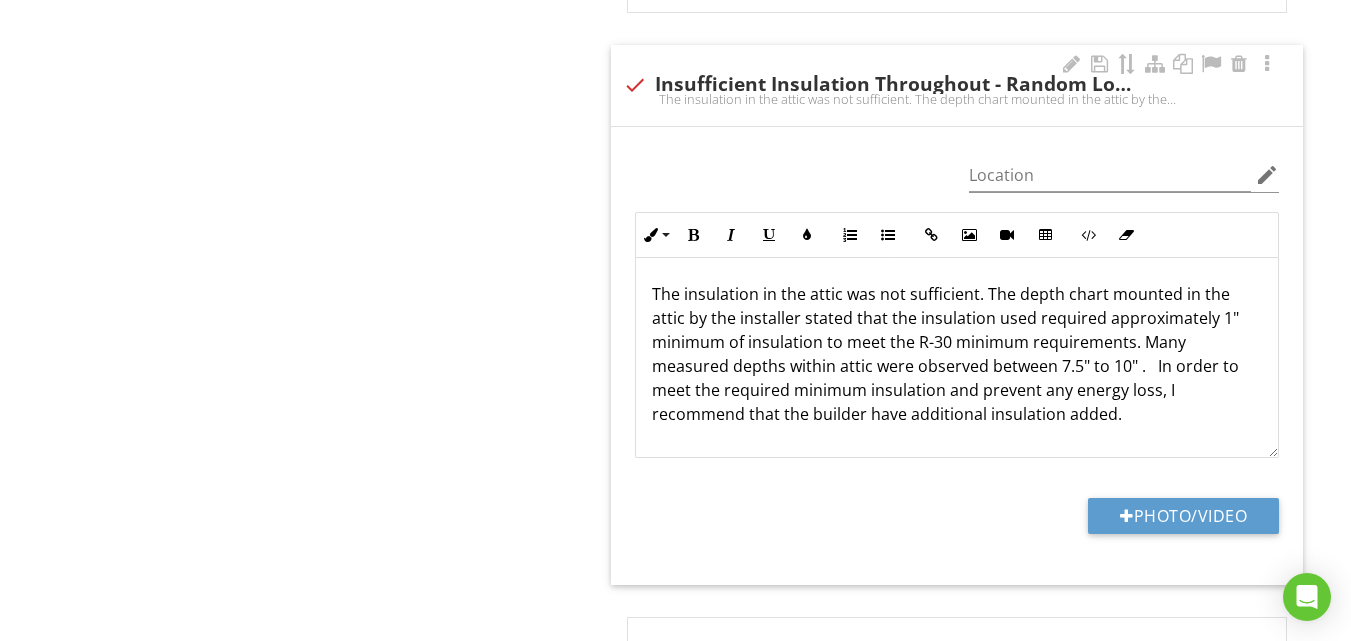 type 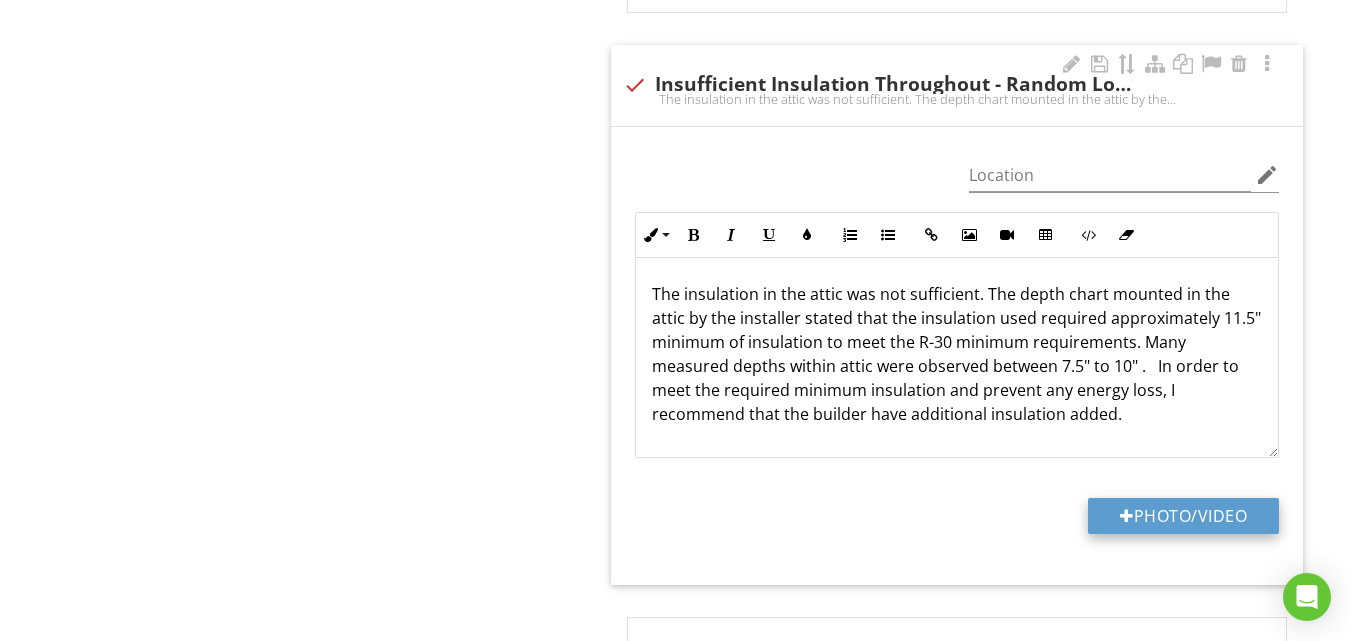 click on "Photo/Video" at bounding box center [1183, 516] 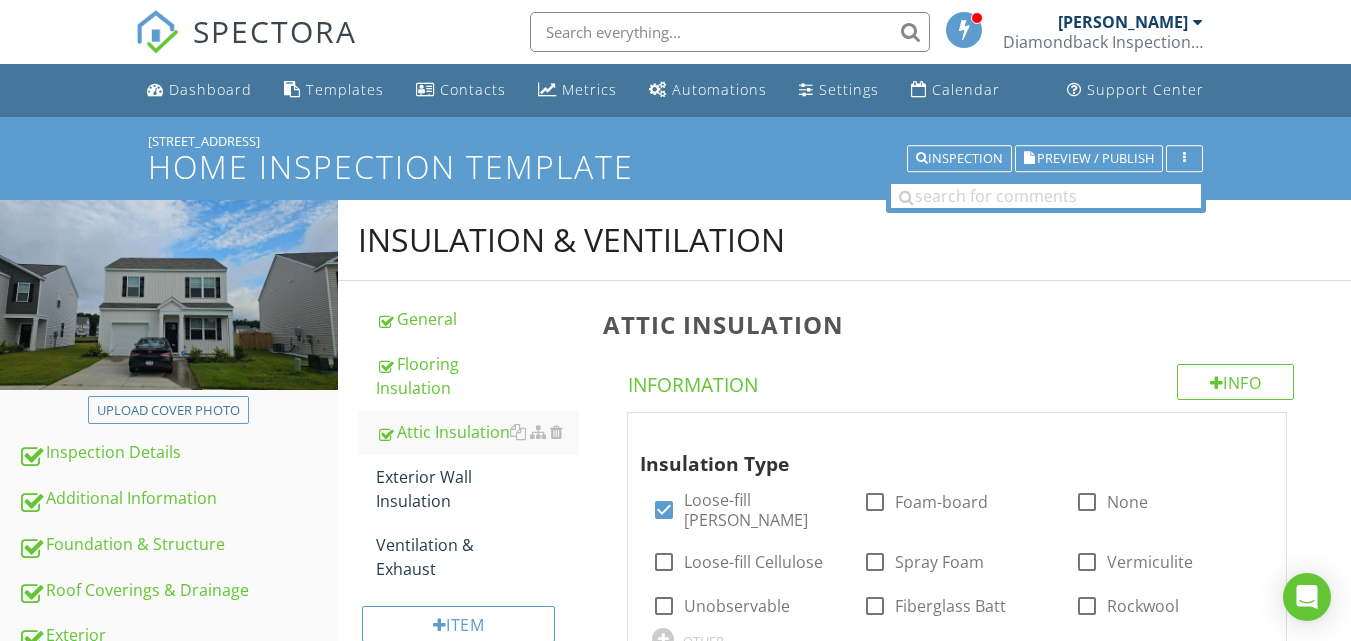 scroll, scrollTop: 1400, scrollLeft: 0, axis: vertical 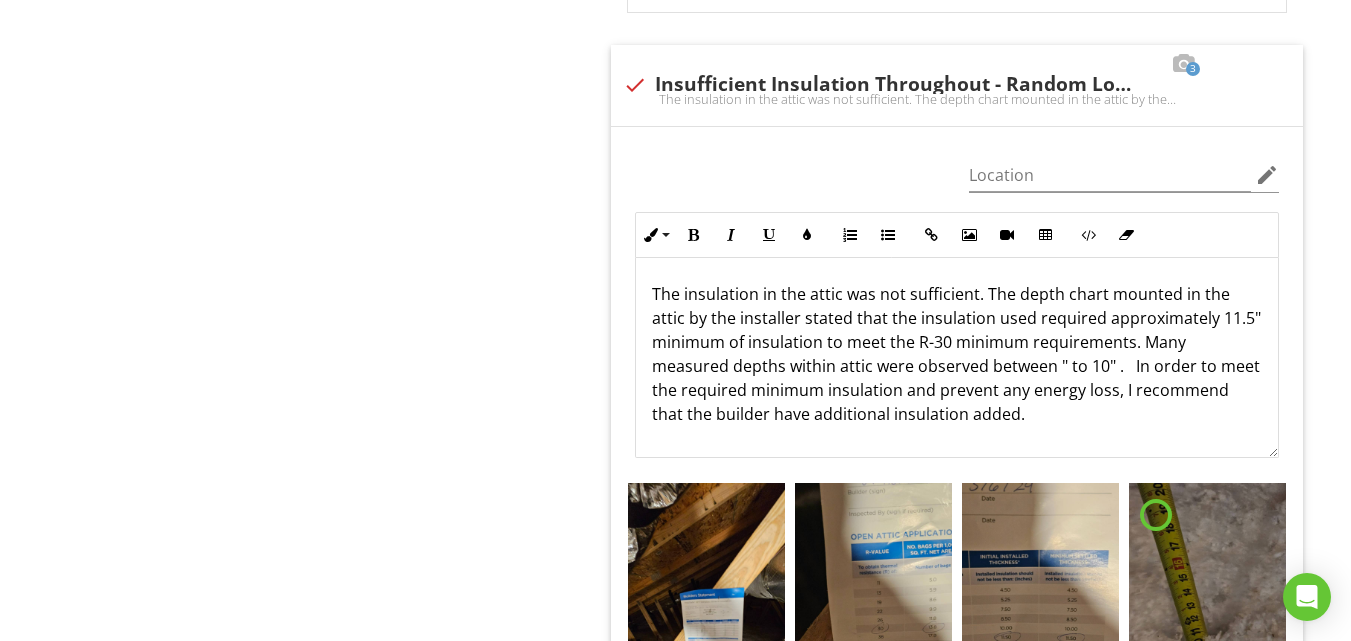 type 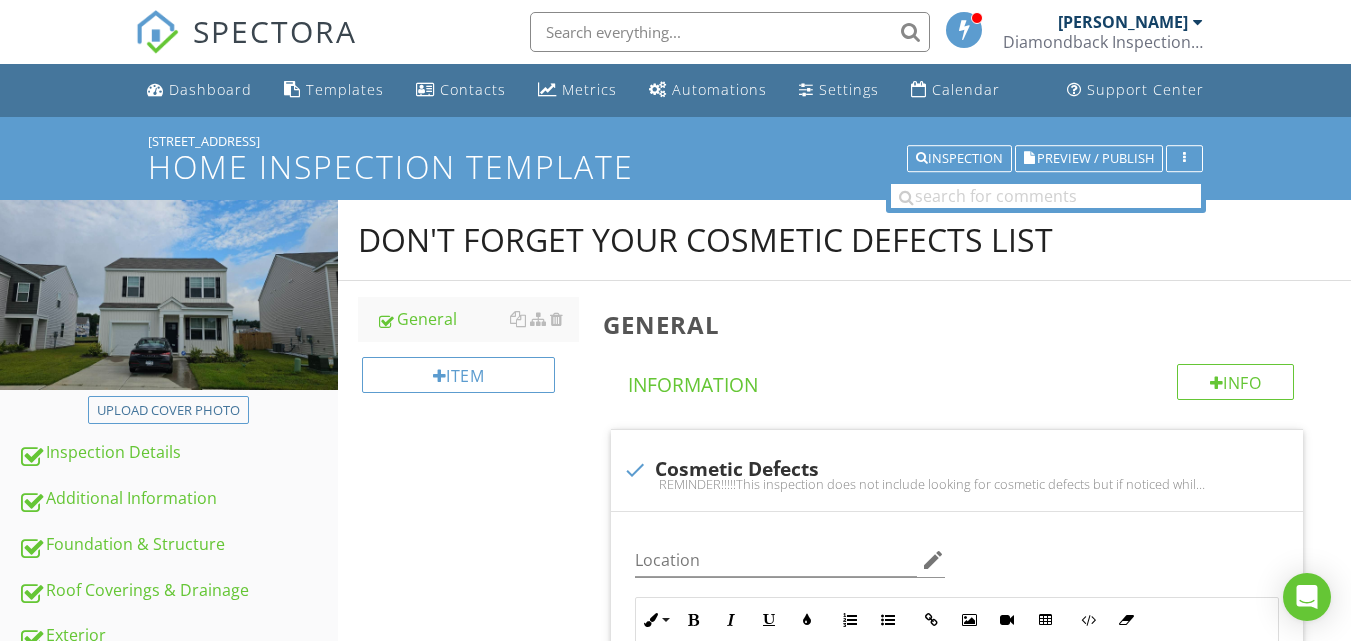 scroll, scrollTop: 559, scrollLeft: 0, axis: vertical 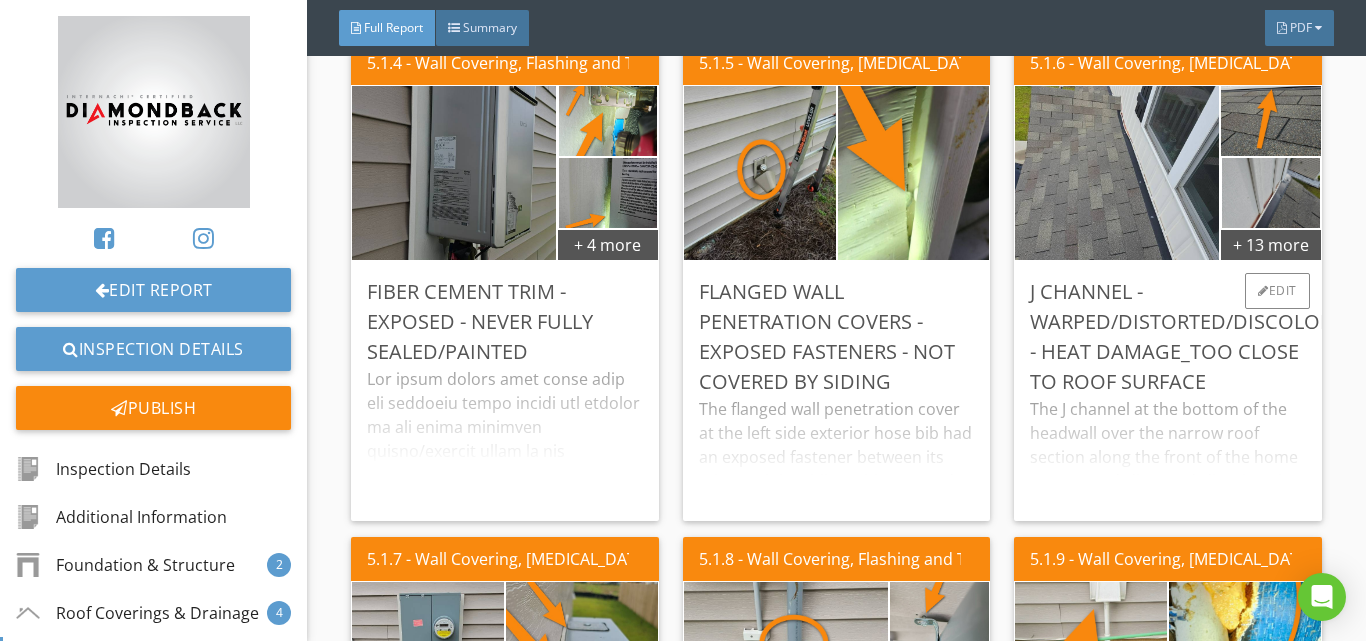 click on "The J channel at the bottom of the headwall over the narrow roof section along the front of the home was warped/distorted/discolored from what appeared to be heat damage. The trim had burn marks due to the siding/trim being installed directly in contact with the shingles and/or metal flashings. Most if not all vinyl siding manufacturers require a minimum of at least a 1/2" gap between it and any roofing material to prevent heat transfer. They also suggest increasing this gap as far away as aesthetically acceptable or using metal J channel when the roofing material is a dark color or when installed on South or West facing sides of the home.I recommend that the builder have the damaged trim replaced and properly spaced from the roofing materials upon re-installation." at bounding box center (1167, 453) 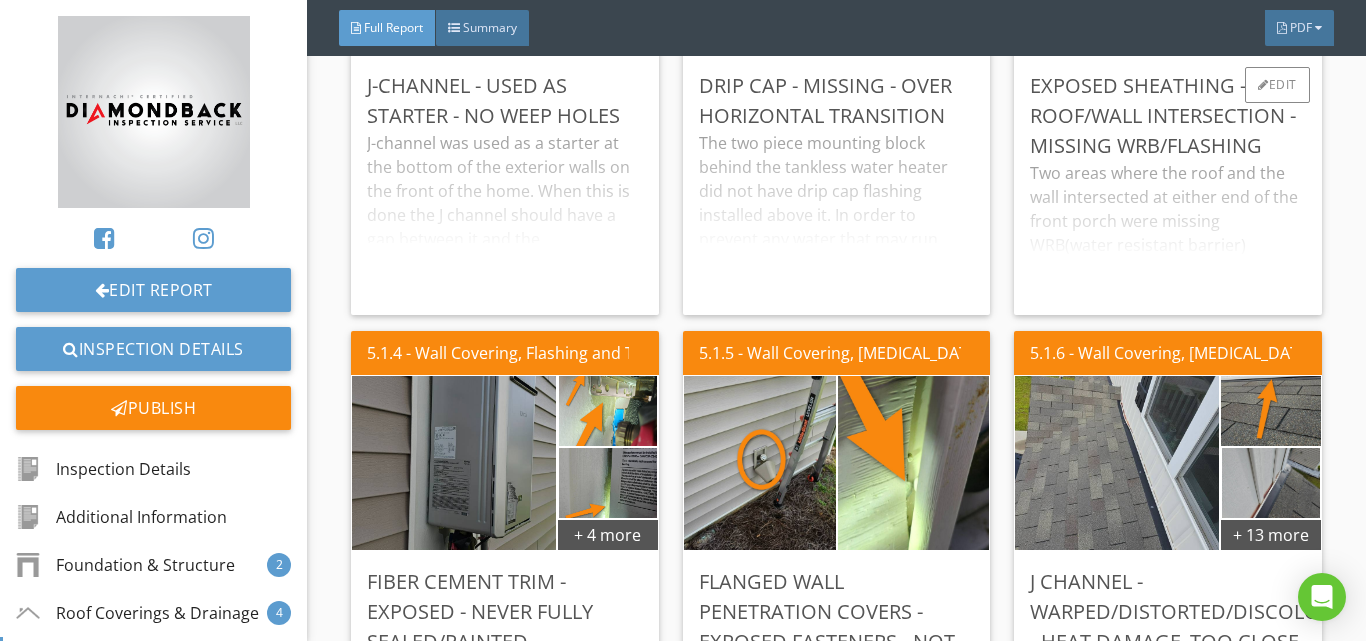 scroll, scrollTop: 12200, scrollLeft: 0, axis: vertical 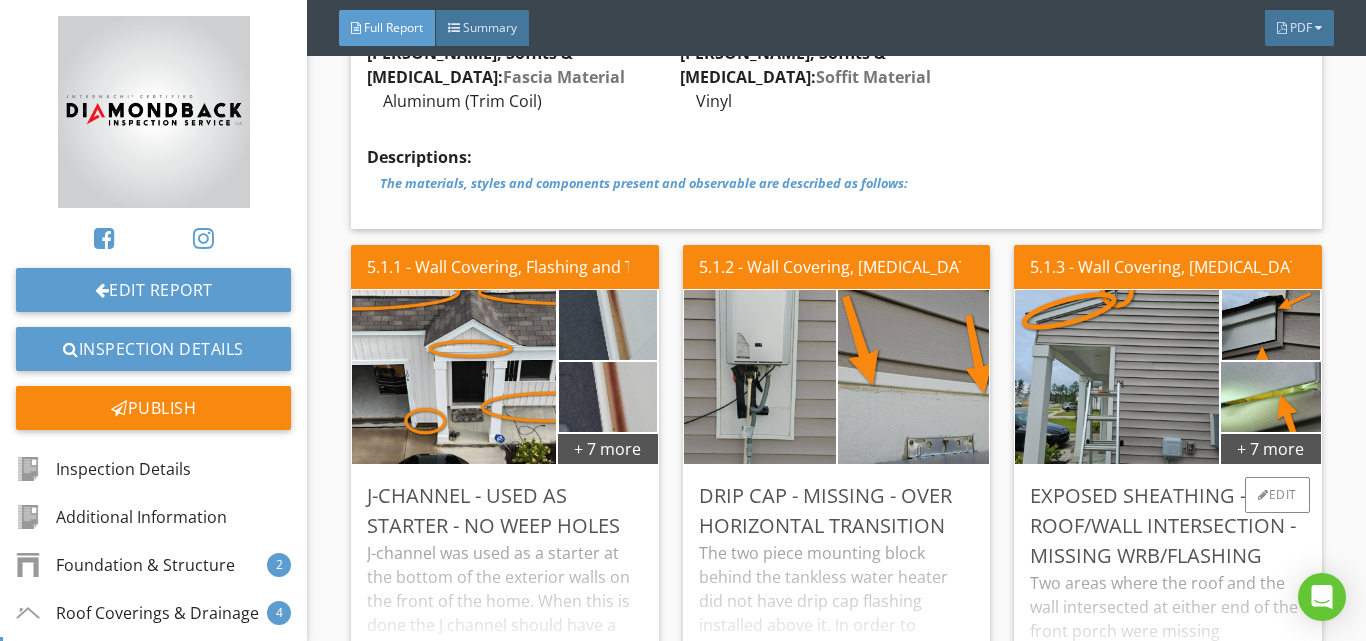 click on "Two areas where the roof and the wall intersected at either end of the front porch were missing WRB(water resistant barrier) coverage and/or proper tape flashing on the wall behind the siding which left the OSB sheathing exposed to the elements. To prevent any possible moisture damage I recommend that the builder have this evaluated and repaired as needed. Caulking/sealing should not be considered a permanent repair and the removal of at least some of the siding/trim in these areas will most likely be needed for proper repair." at bounding box center (1167, 640) 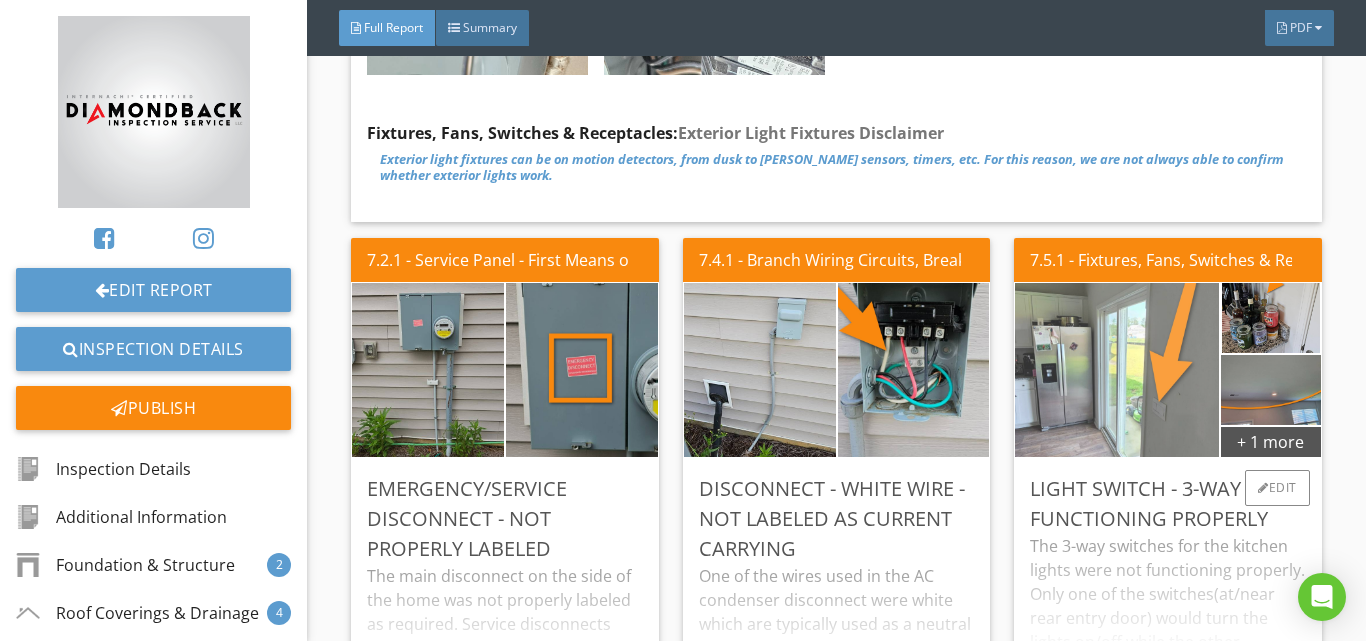 scroll, scrollTop: 23400, scrollLeft: 0, axis: vertical 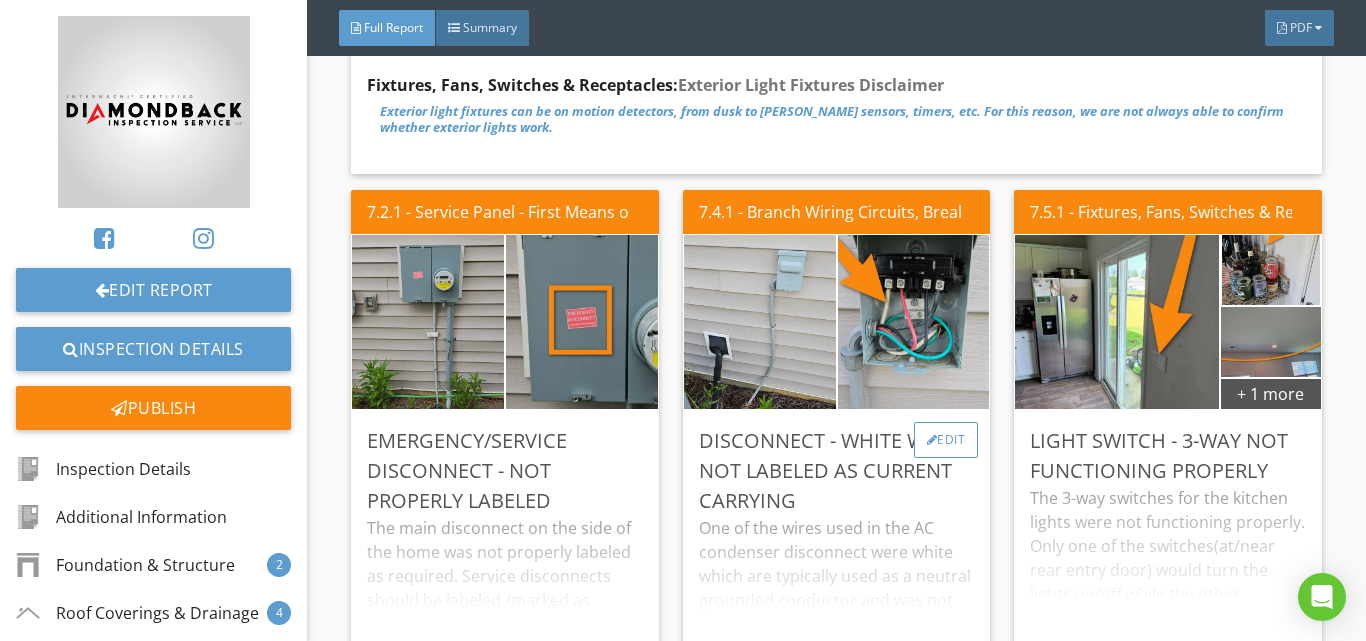 click on "Edit" at bounding box center (946, 440) 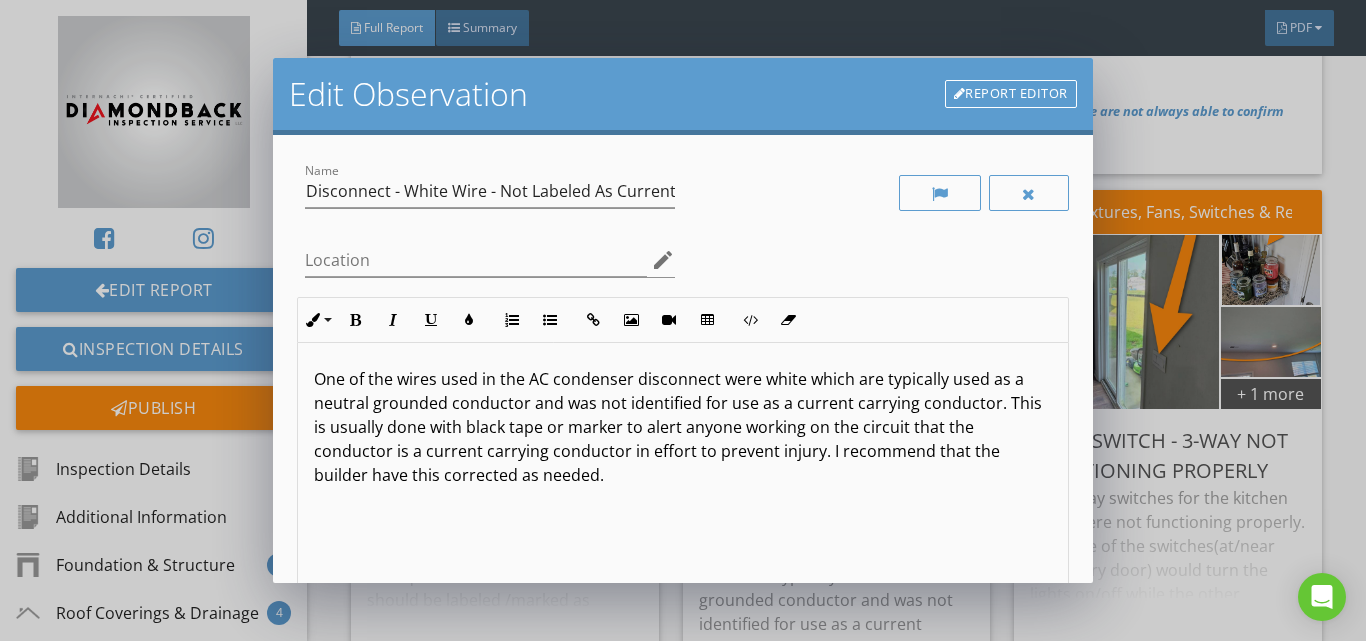 click on "One of the wires used in the AC condenser disconnect were white which are typically used as a neutral grounded conductor and was not identified for use as a current carrying conductor. This is usually done with black tape or marker to alert anyone working on the circuit that the conductor is a current carrying conductor in effort to prevent injury. I recommend that the builder have this corrected as needed." at bounding box center (683, 427) 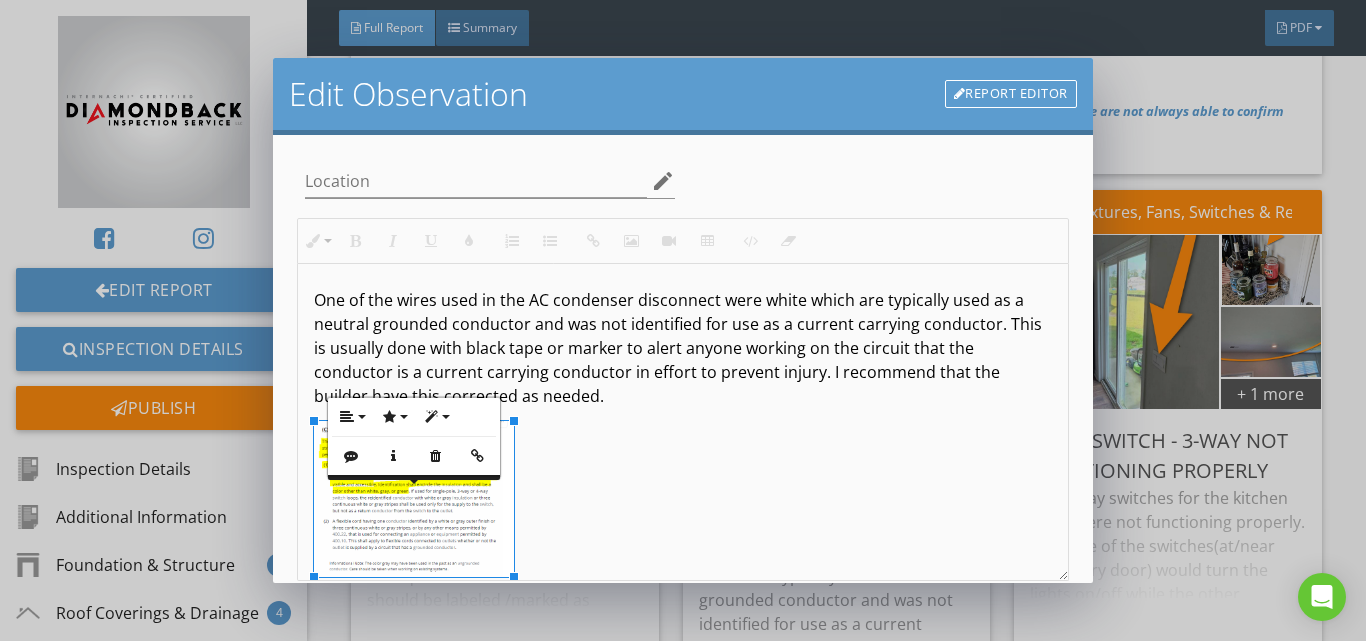 scroll, scrollTop: 200, scrollLeft: 0, axis: vertical 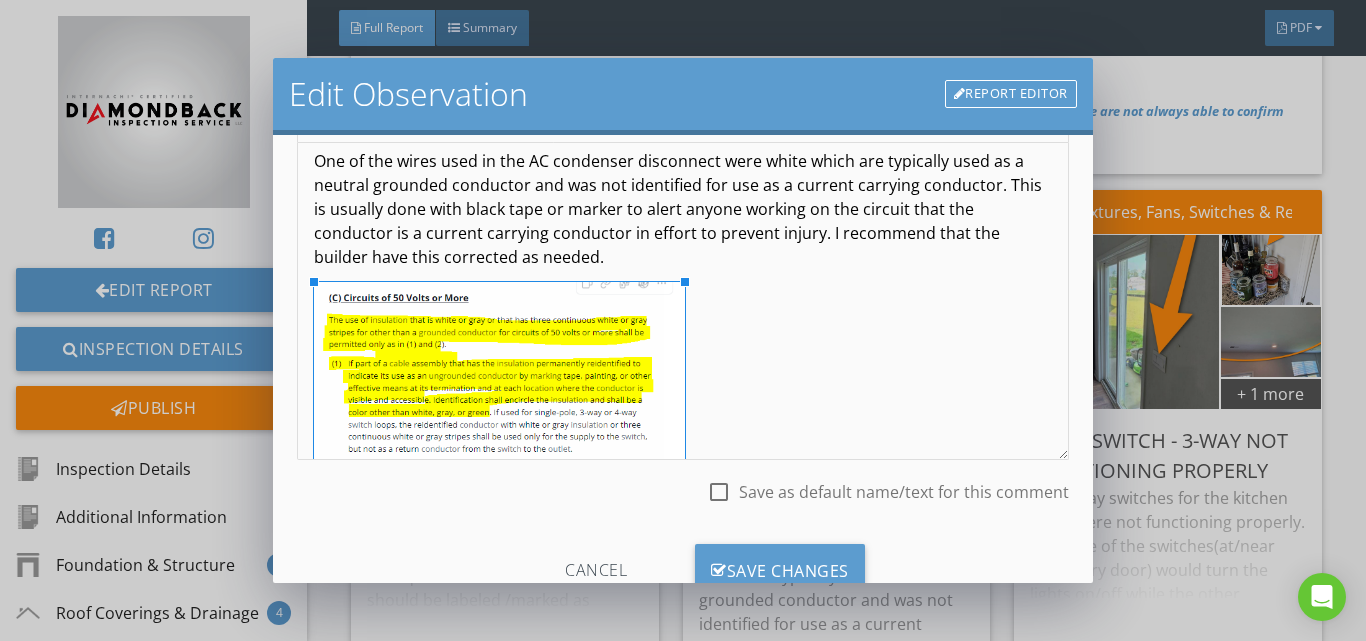drag, startPoint x: 518, startPoint y: 441, endPoint x: 689, endPoint y: 455, distance: 171.57214 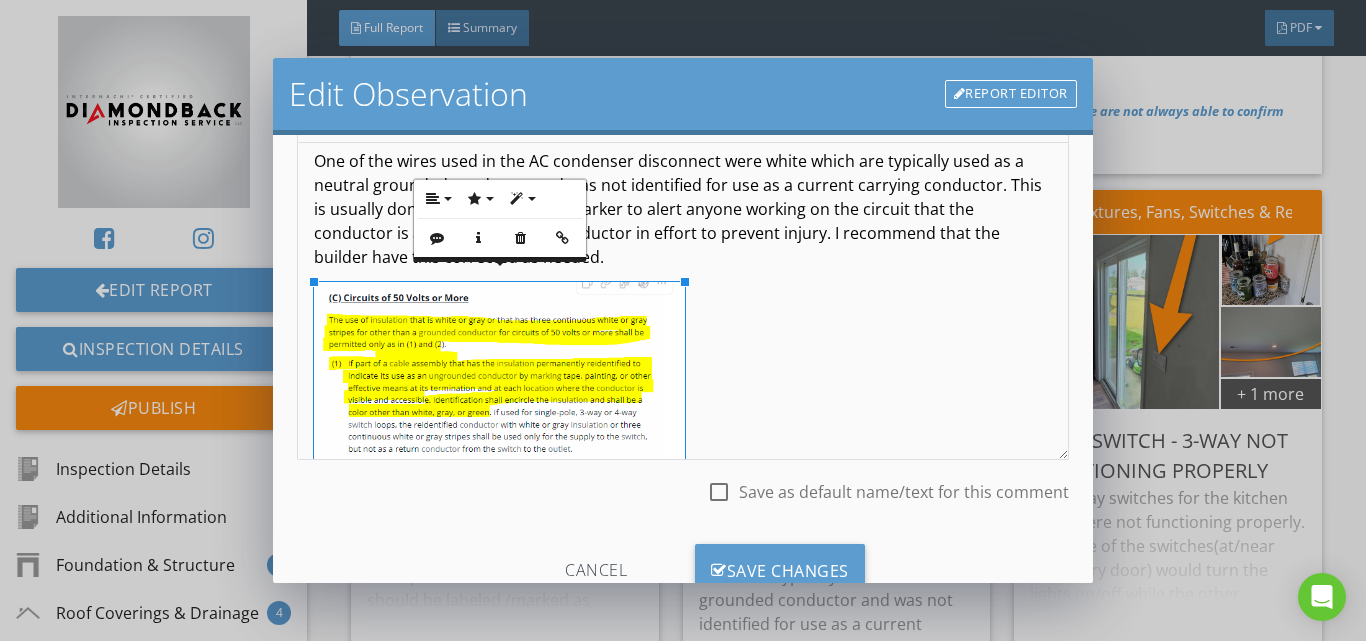 click on "One of the wires used in the AC condenser disconnect were white which are typically used as a neutral grounded conductor and was not identified for use as a current carrying conductor. This is usually done with black tape or marker to alert anyone working on the circuit that the conductor is a current carrying conductor in effort to prevent injury. I recommend that the builder have this corrected as needed." at bounding box center [683, 359] 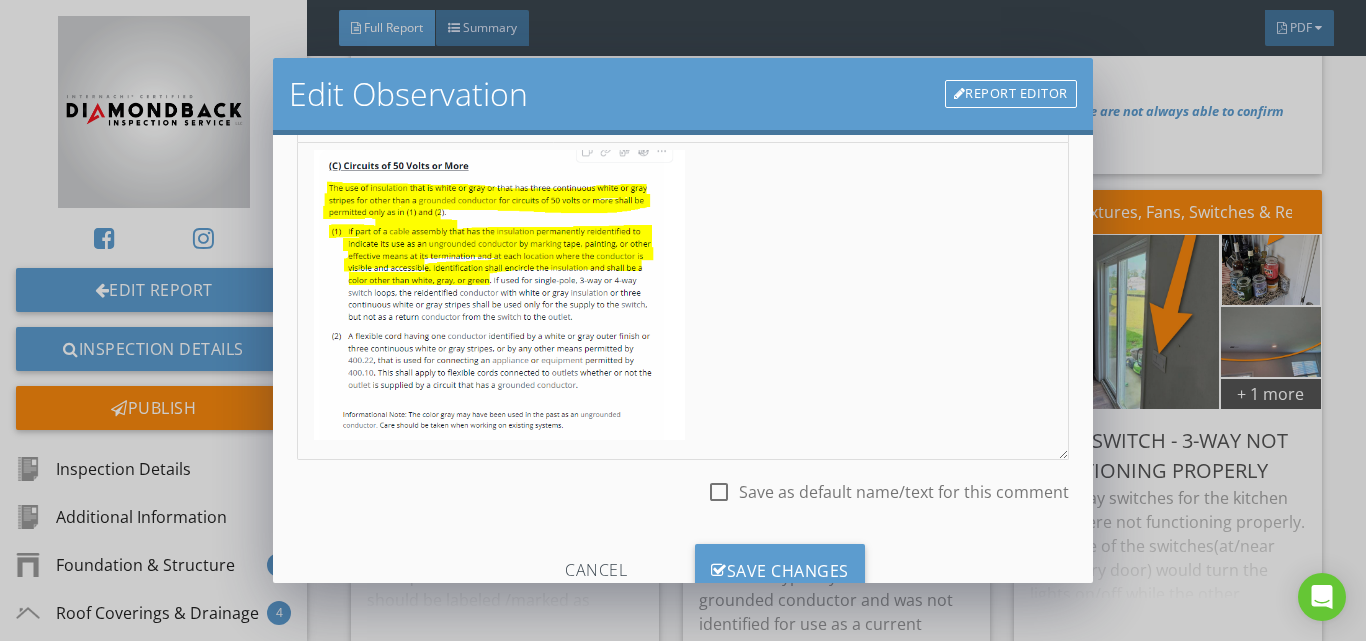 scroll, scrollTop: 152, scrollLeft: 0, axis: vertical 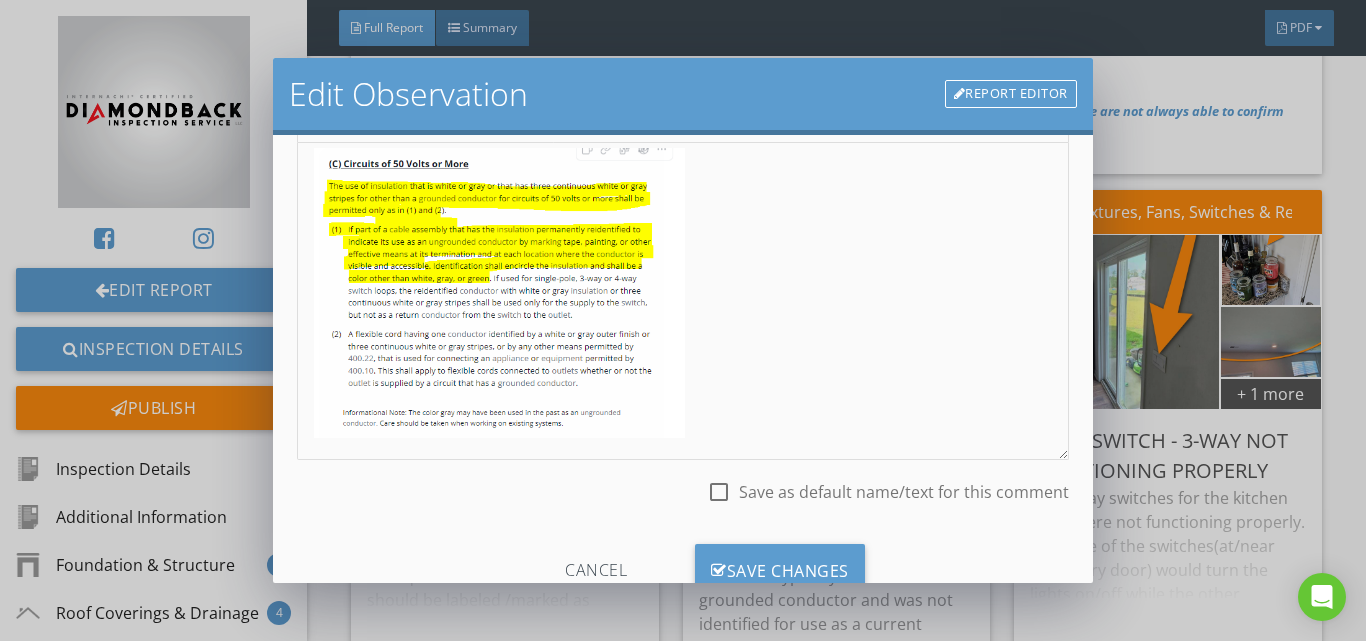 click at bounding box center (719, 492) 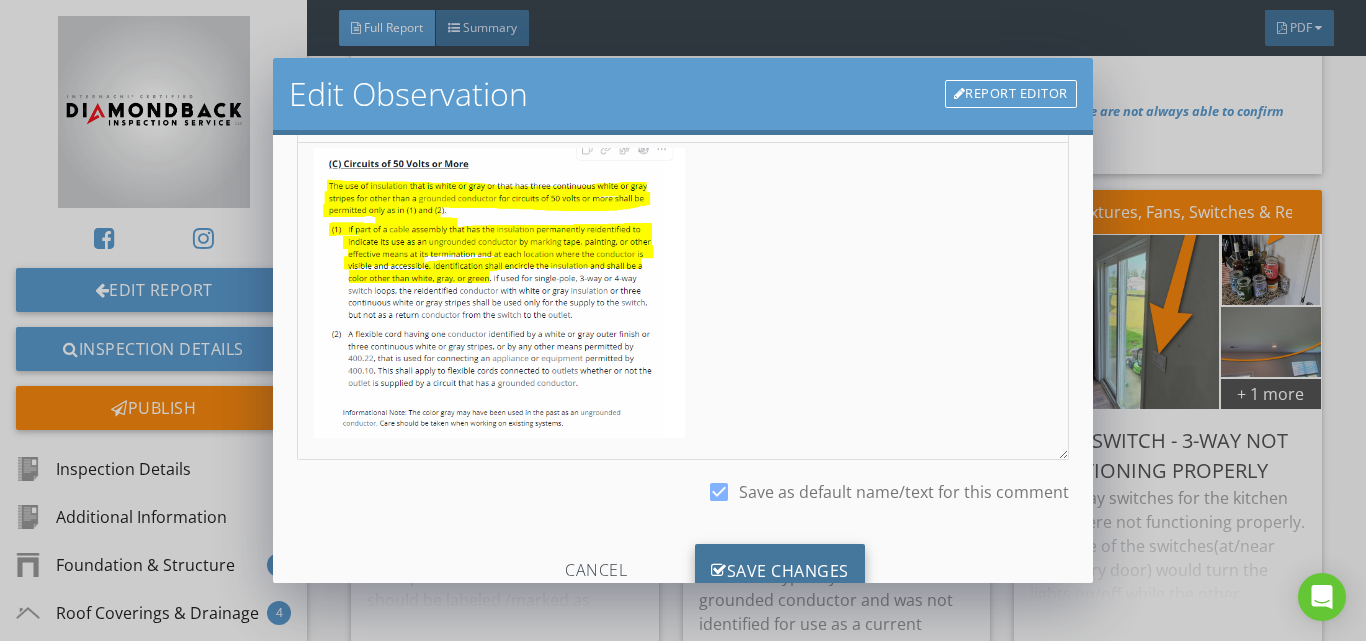 click on "Save Changes" at bounding box center (780, 571) 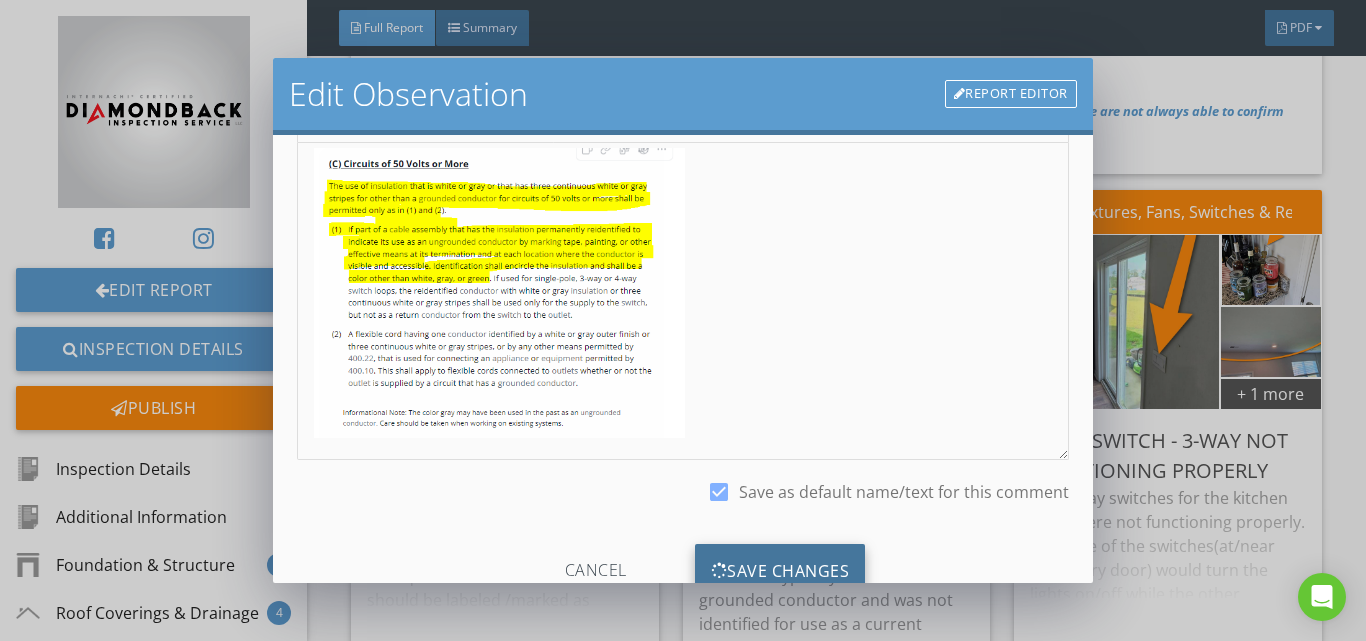 scroll, scrollTop: 32, scrollLeft: 0, axis: vertical 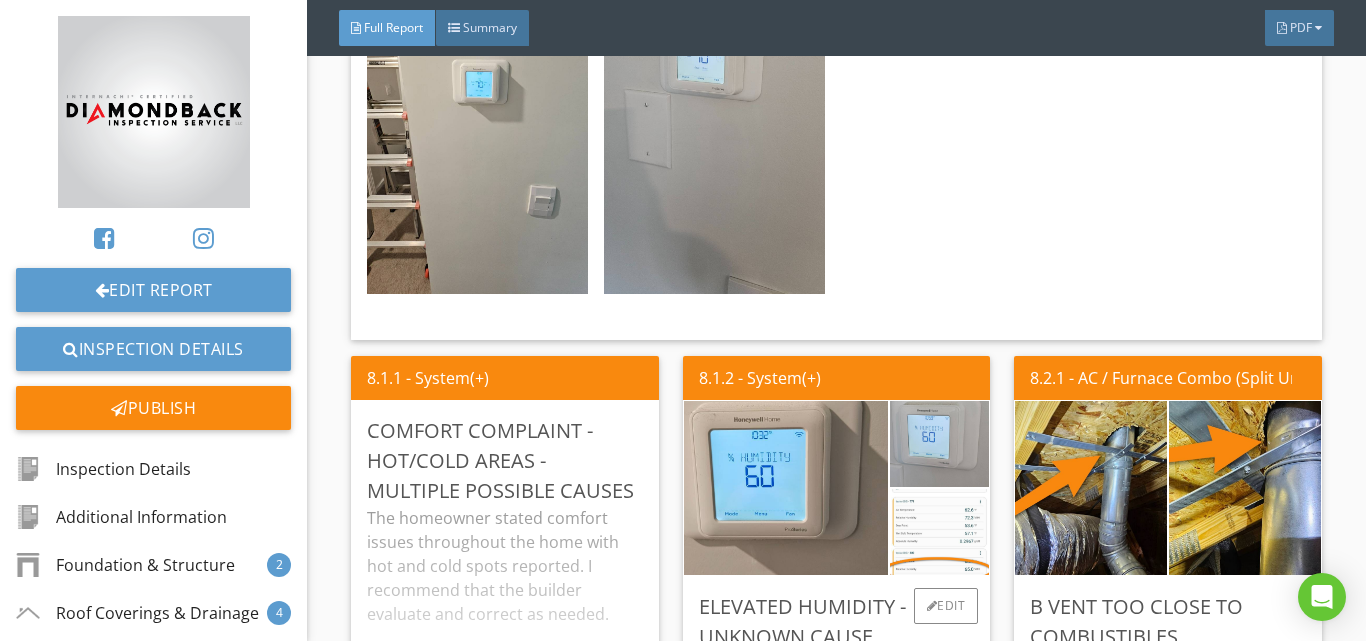 click on "The entire time I was at this home the indoor relative humidity hovered around 65%(measured with a thermo-hygrometer ) at the second floor return and 60%(measured by the thermostats). The recommended indoor relative humidity is usually recommended to be kept somewhere in between 45% to 55% and anything above 60% for any amount of time can become an issue. This can be caused by a number of things, all of which require further testing/diagnosis that is beyond the scope of this inspection. I recommend that the builder have this evaluated and corrected as needed." at bounding box center [836, 736] 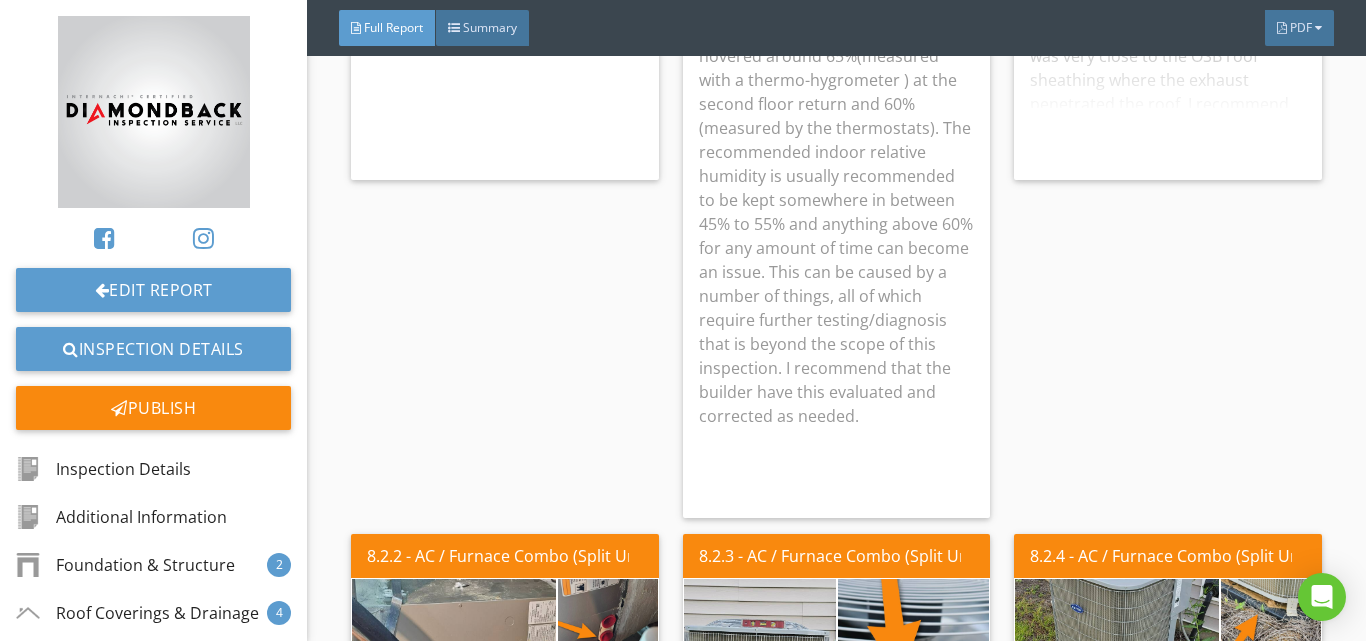 scroll, scrollTop: 30300, scrollLeft: 0, axis: vertical 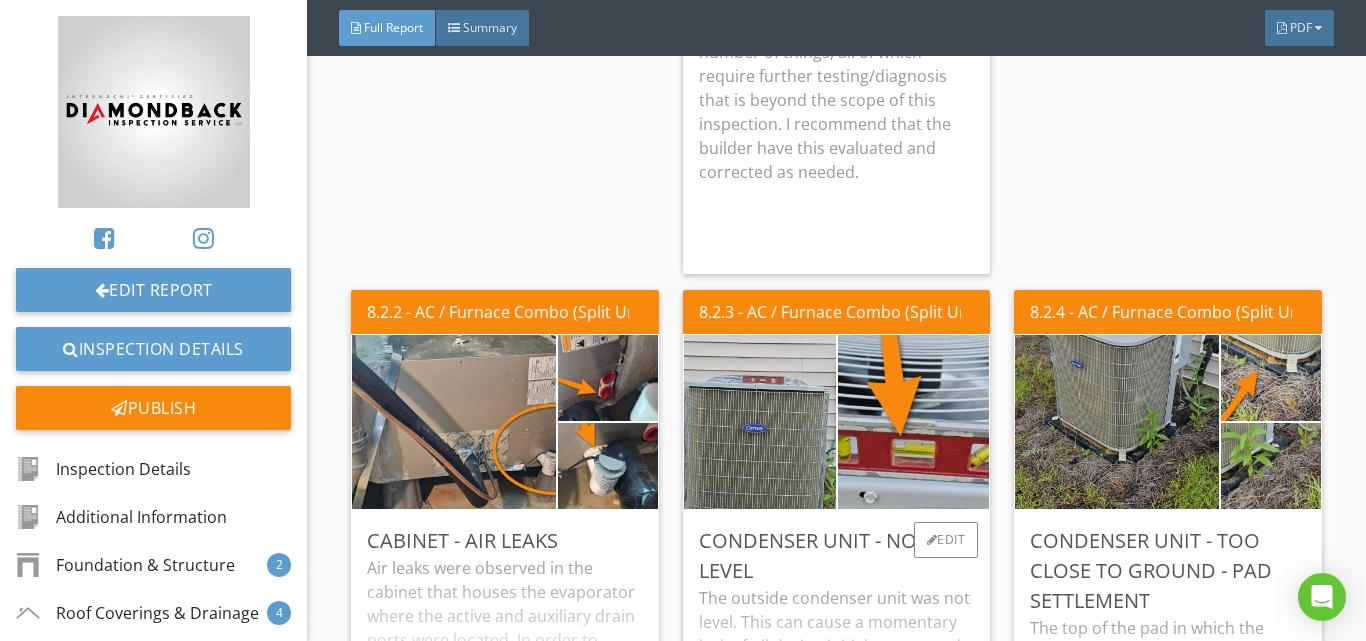 click on "The outside condenser unit was not level. This can cause a momentary lack of oil during initial startup and could reduce the life of the compressor.  I recommend that the builder have the condenser unit properly leveled." at bounding box center [836, 670] 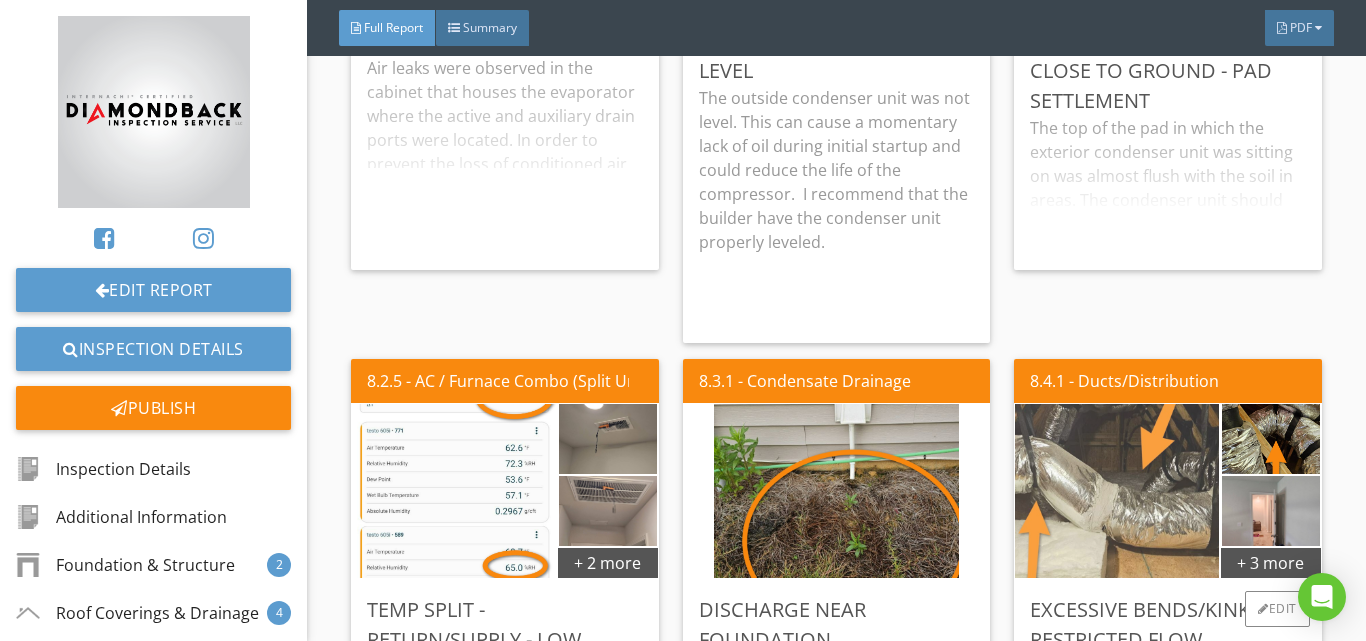 scroll, scrollTop: 30900, scrollLeft: 0, axis: vertical 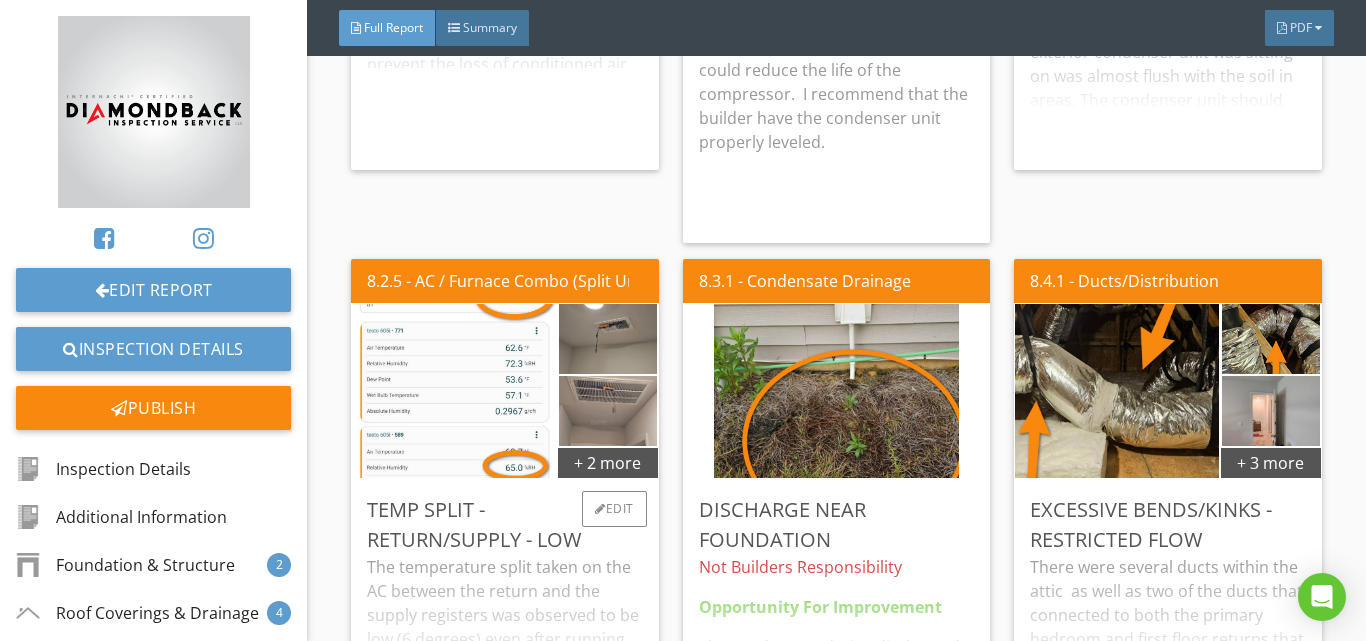 click on "The temperature split taken on the AC between the return and the supply registers was observed to be low (6 degrees) even after running the unit for 30-35 minutes to stabilize. Most systems run a temperature split of approximately 14-20 degrees when running as designed under normal operating conditions but many factors can affect this measurement(like elevated humidity). The supply temps were rather high as well(62 deg.). I recommend that the builder have this evaluated and repaired as needed. Note: The return relative humidity was also elevated(65%/60%) which can definitely affect the temperature split. this is mentioned elsewhere in this section of the report." at bounding box center (504, 639) 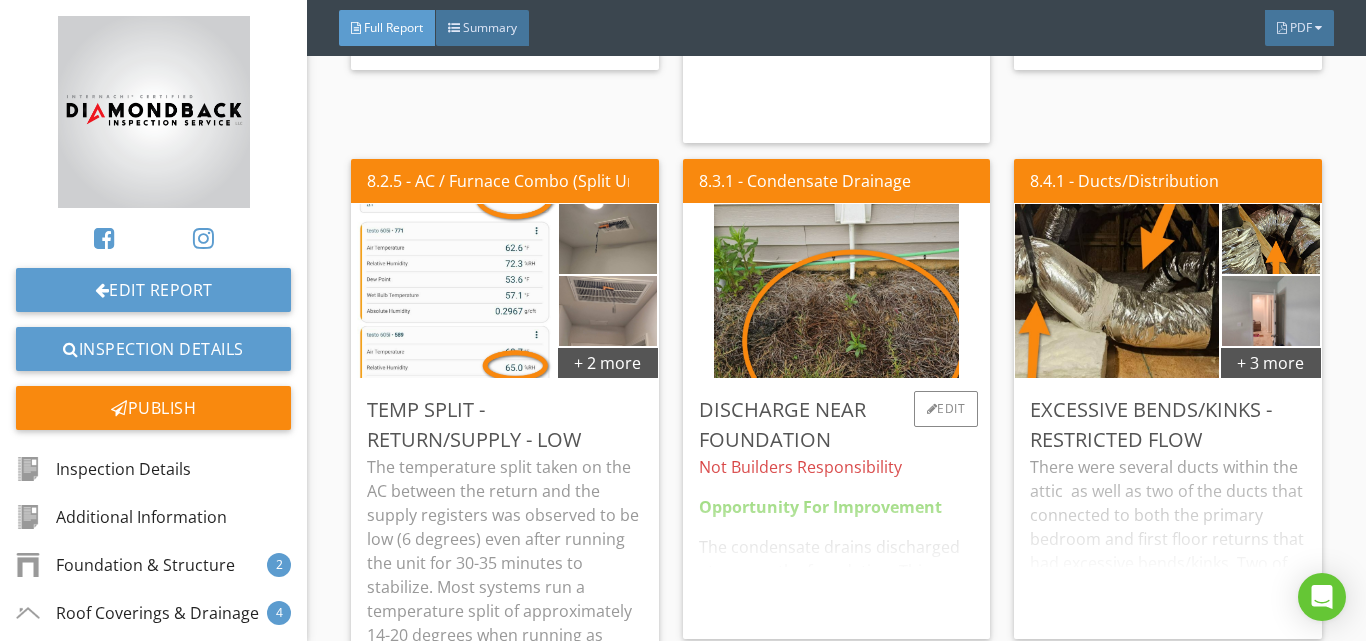 scroll, scrollTop: 31100, scrollLeft: 0, axis: vertical 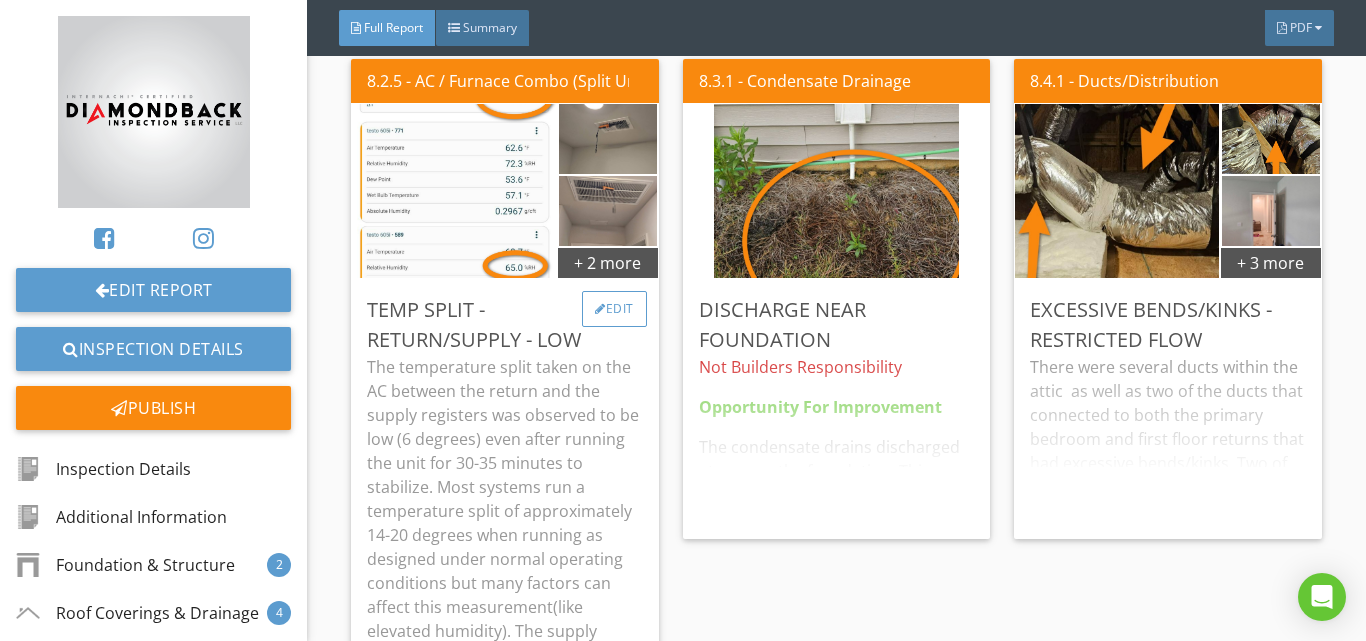 click on "Edit" at bounding box center (614, 309) 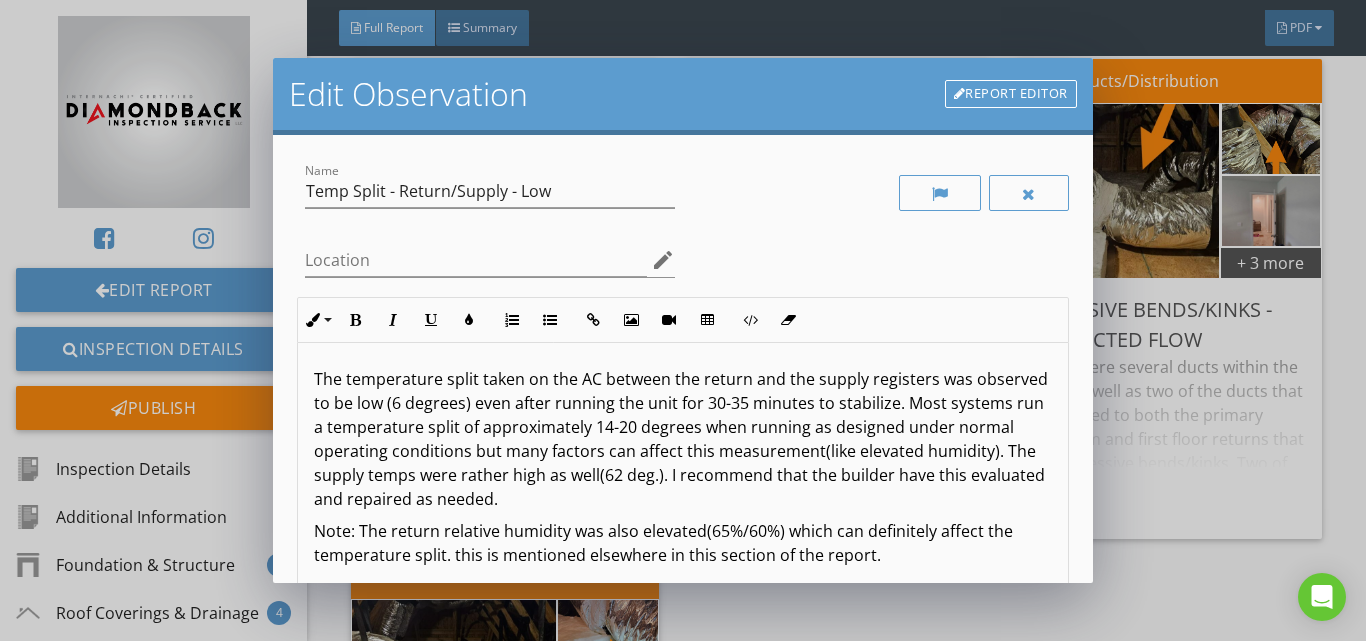 click on "The temperature split taken on the AC between the return and the supply registers was observed to be low (6 degrees) even after running the unit for 30-35 minutes to stabilize. Most systems run a temperature split of approximately 14-20 degrees when running as designed under normal operating conditions but many factors can affect this measurement(like elevated humidity). The supply temps were rather high as well(62 deg.). I recommend that the builder have this evaluated and repaired as needed." at bounding box center [683, 439] 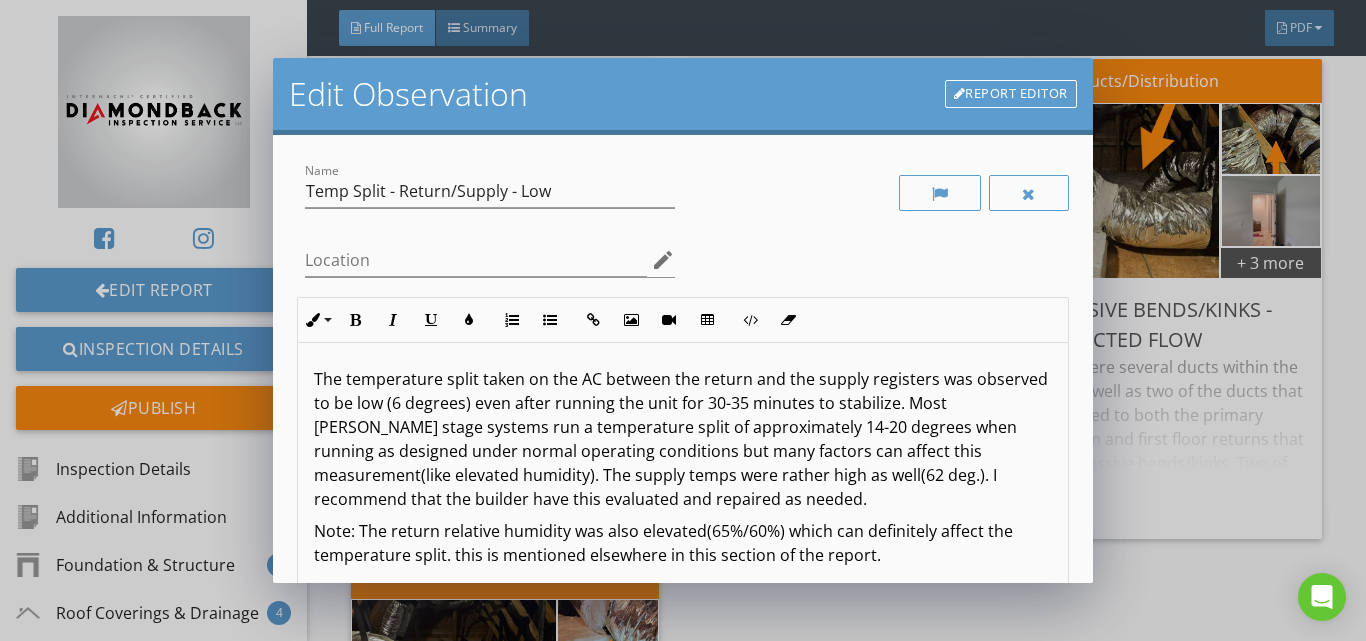 click on "The temperature split taken on the AC between the return and the supply registers was observed to be low (6 degrees) even after running the unit for 30-35 minutes to stabilize. Most ingle stage systems run a temperature split of approximately 14-20 degrees when running as designed under normal operating conditions but many factors can affect this measurement(like elevated humidity). The supply temps were rather high as well(62 deg.). I recommend that the builder have this evaluated and repaired as needed." at bounding box center (683, 439) 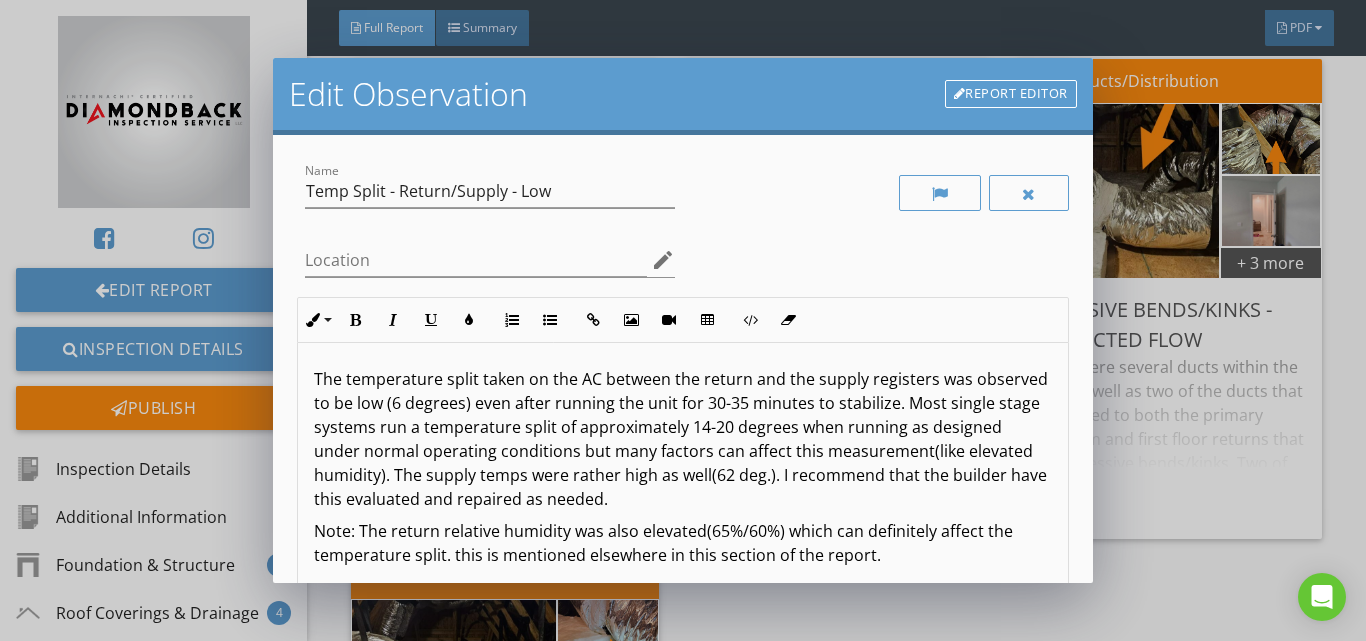 click on "The temperature split taken on the AC between the return and the supply registers was observed to be low (6 degrees) even after running the unit for 30-35 minutes to stabilize. Most single stage systems run a temperature split of approximately 14-20 degrees when running as designed under normal operating conditions but many factors can affect this measurement(like elevated humidity). The supply temps were rather high as well(62 deg.). I recommend that the builder have this evaluated and repaired as needed." at bounding box center (683, 439) 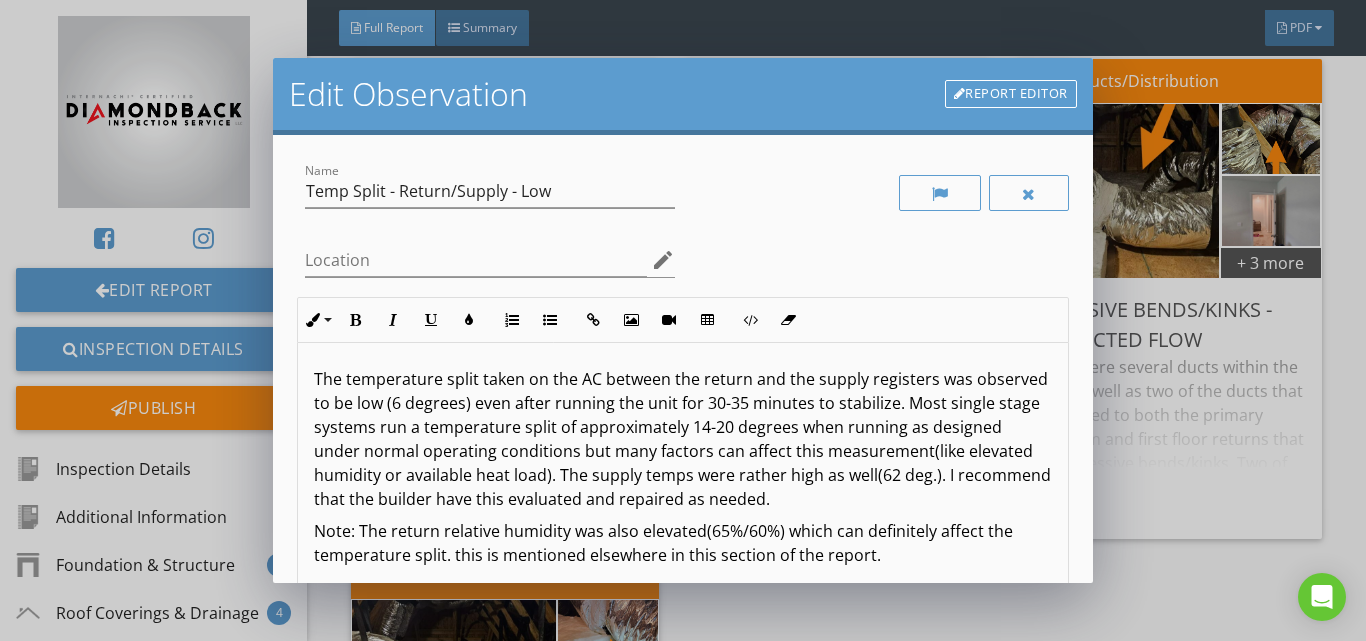 scroll, scrollTop: 1, scrollLeft: 0, axis: vertical 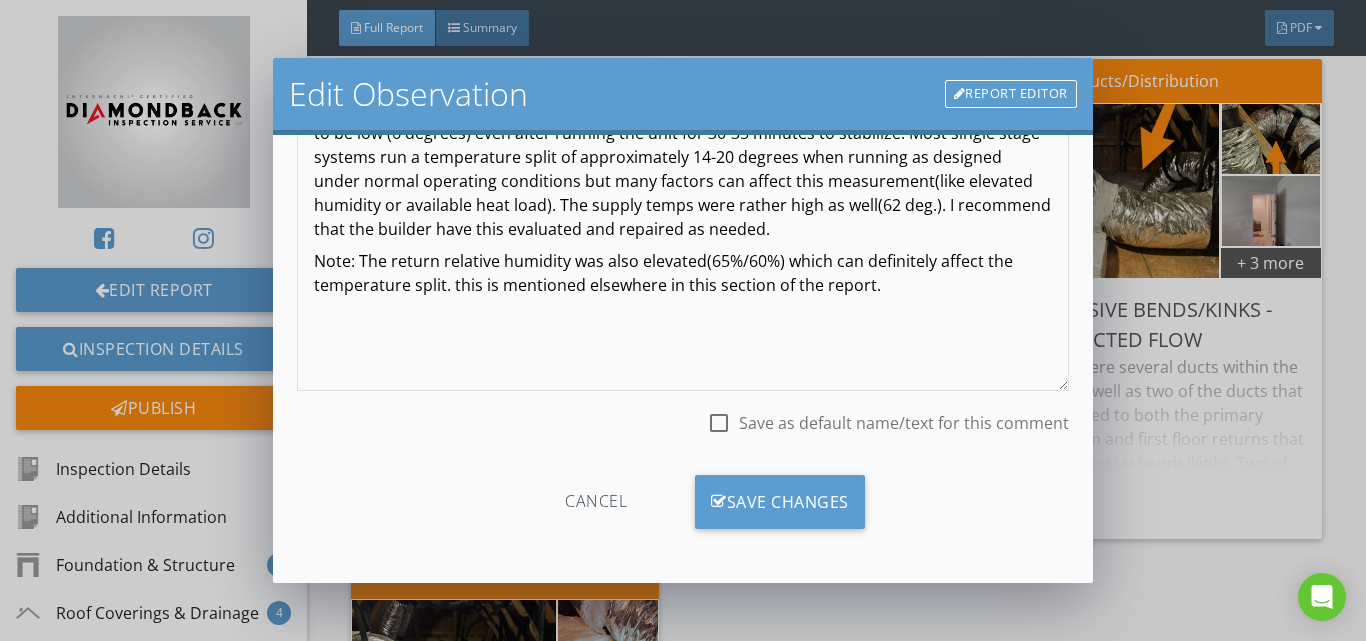 click on "Note: The return relative humidity was also elevated(65%/60%) which can definitely affect the temperature split. this is mentioned elsewhere in this section of the report." at bounding box center [683, 273] 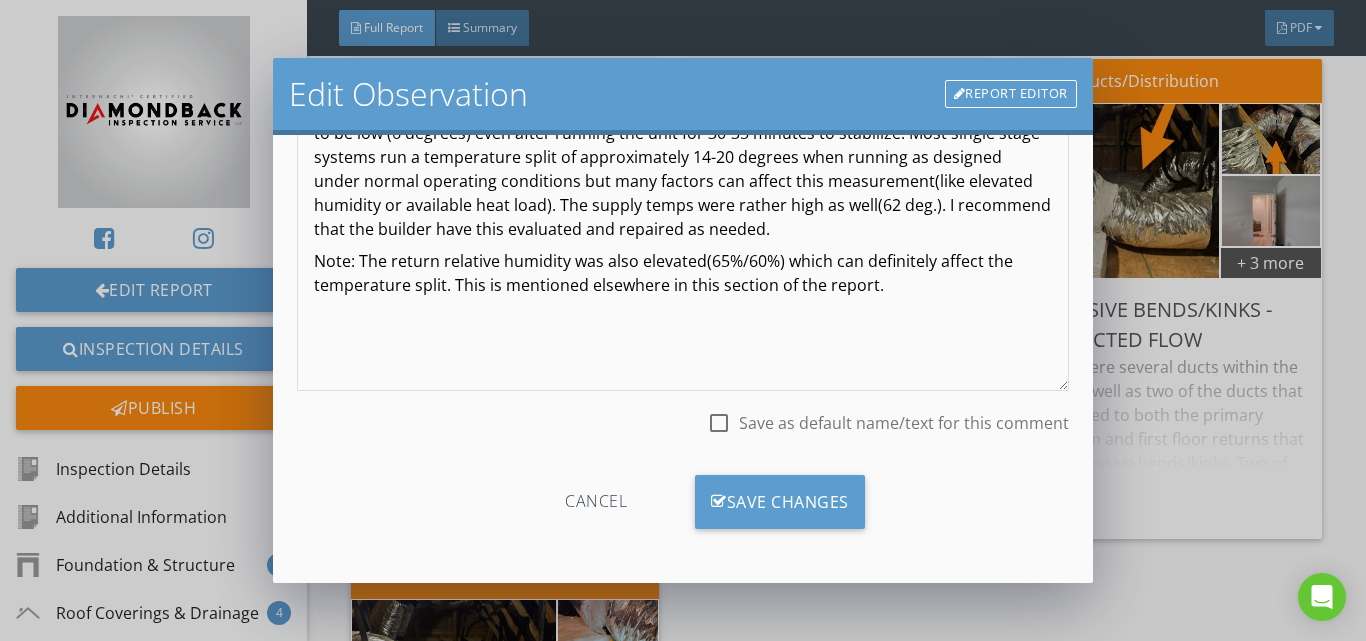 click on "Note: The return relative humidity was also elevated(65%/60%) which can definitely affect the temperature split. This is mentioned elsewhere in this section of the report." at bounding box center [683, 273] 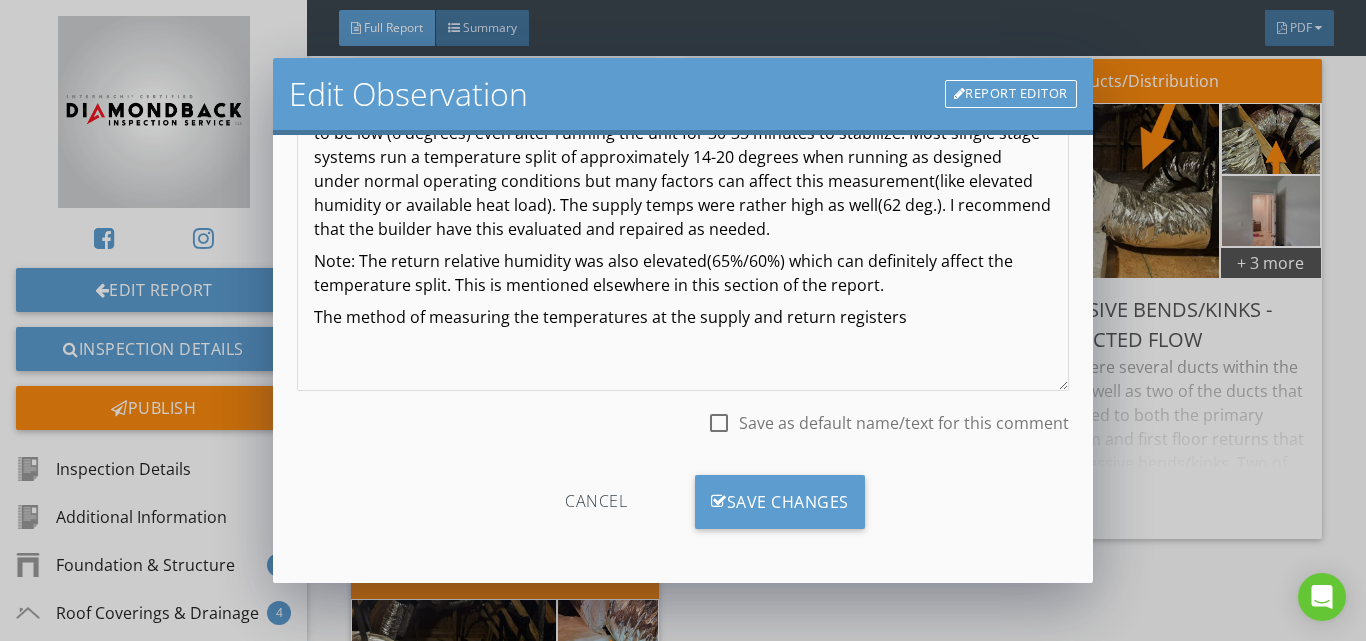click on "The method of measuring the temperatures at the supply and return registers" at bounding box center [683, 317] 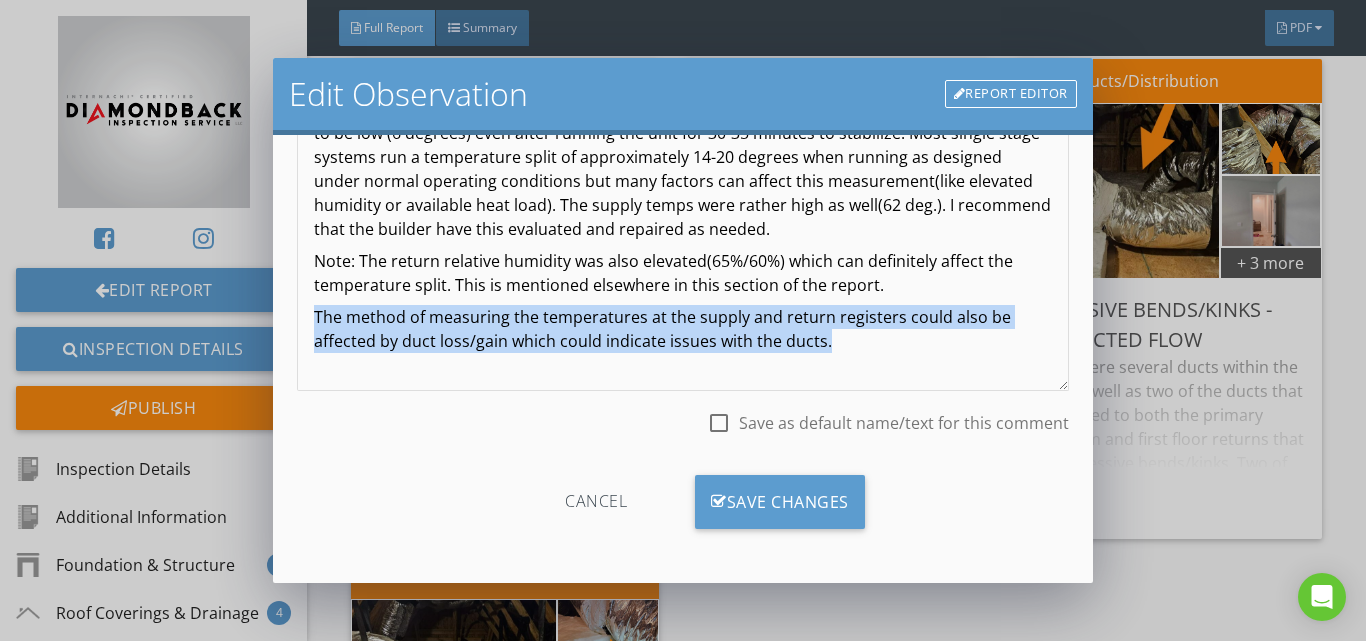 drag, startPoint x: 837, startPoint y: 359, endPoint x: 310, endPoint y: 341, distance: 527.3073 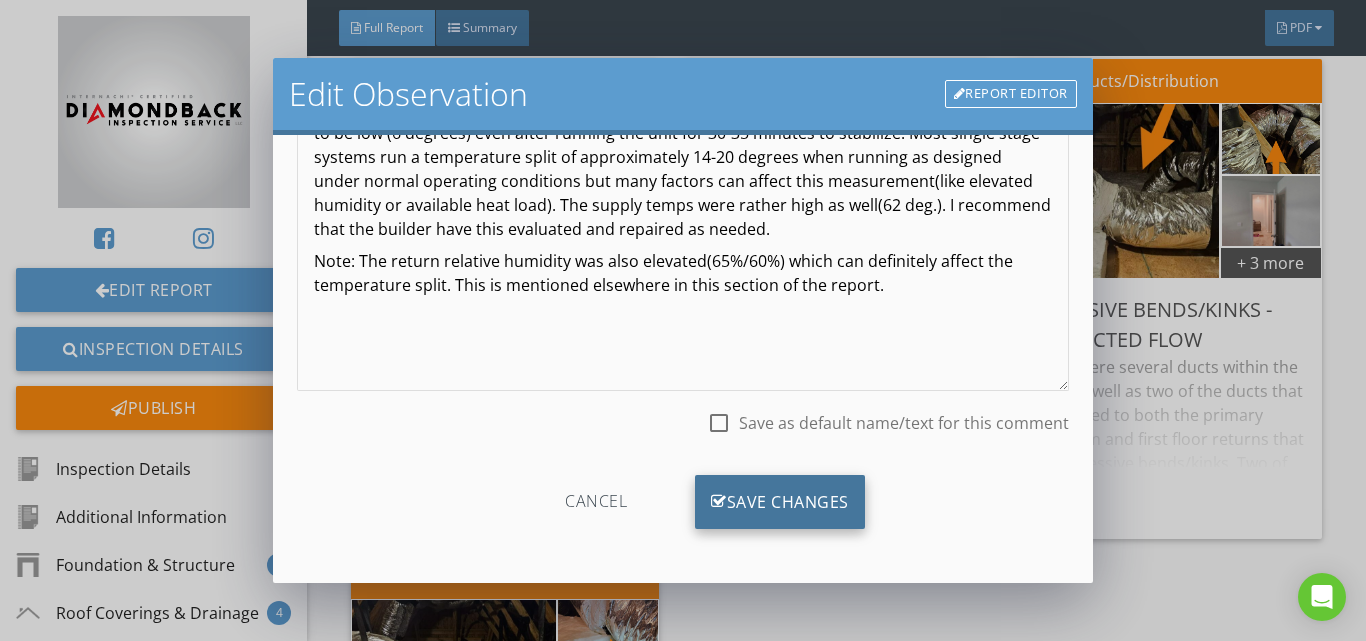 click on "Save Changes" at bounding box center [780, 502] 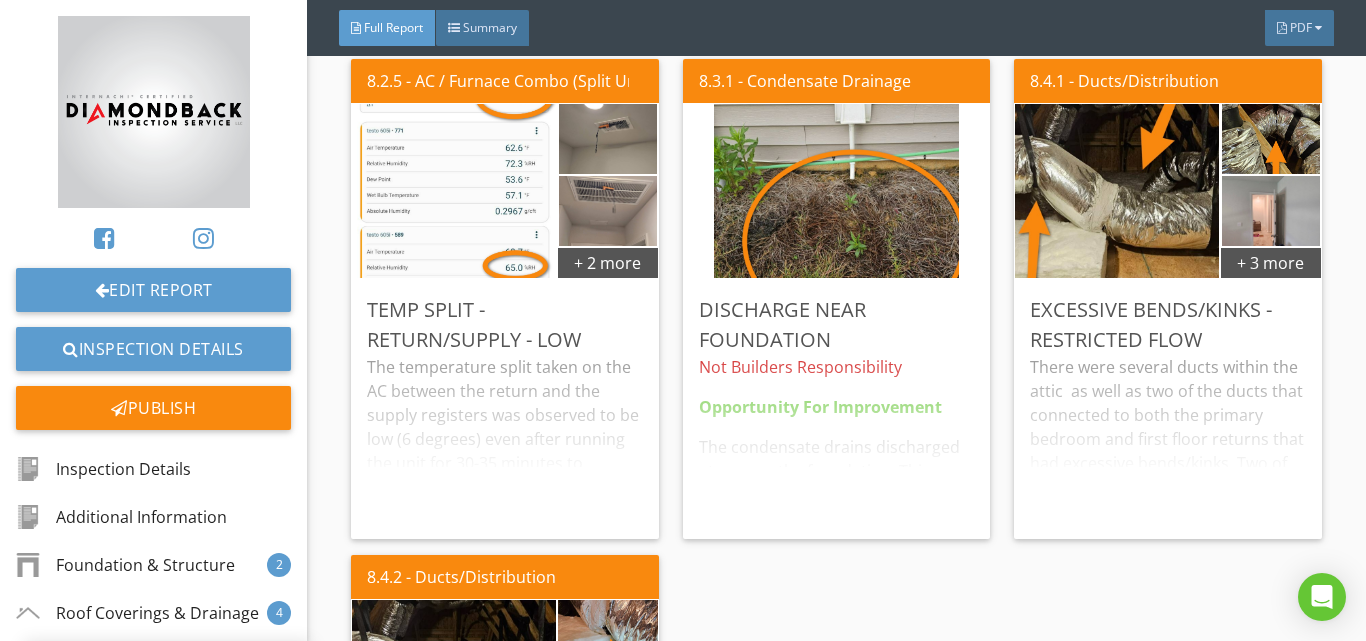 scroll, scrollTop: 32, scrollLeft: 0, axis: vertical 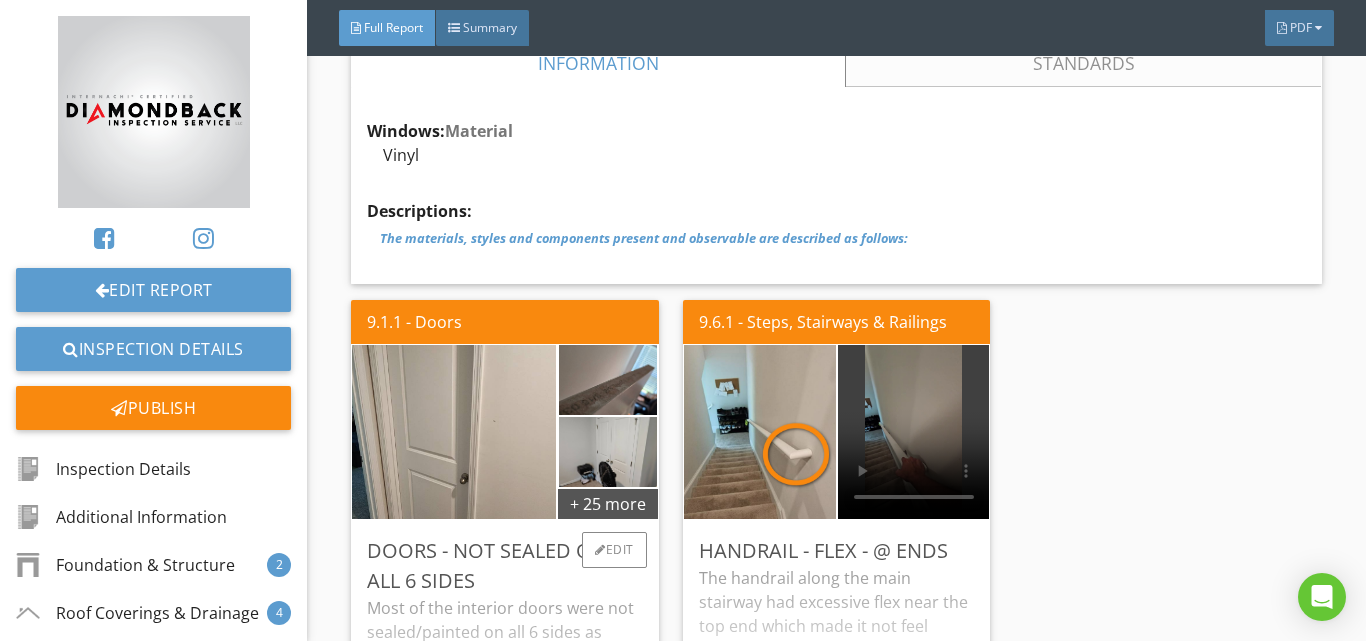 click on "Most of the interior doors were not sealed/painted on all 6 sides as required. The tops of the doors were unfinished and the bottoms may be as well. The ones that did appear to be painted looked to only have overspray on them. I recommend that the builder have all of the doors sealed/painted as needed." at bounding box center [504, 680] 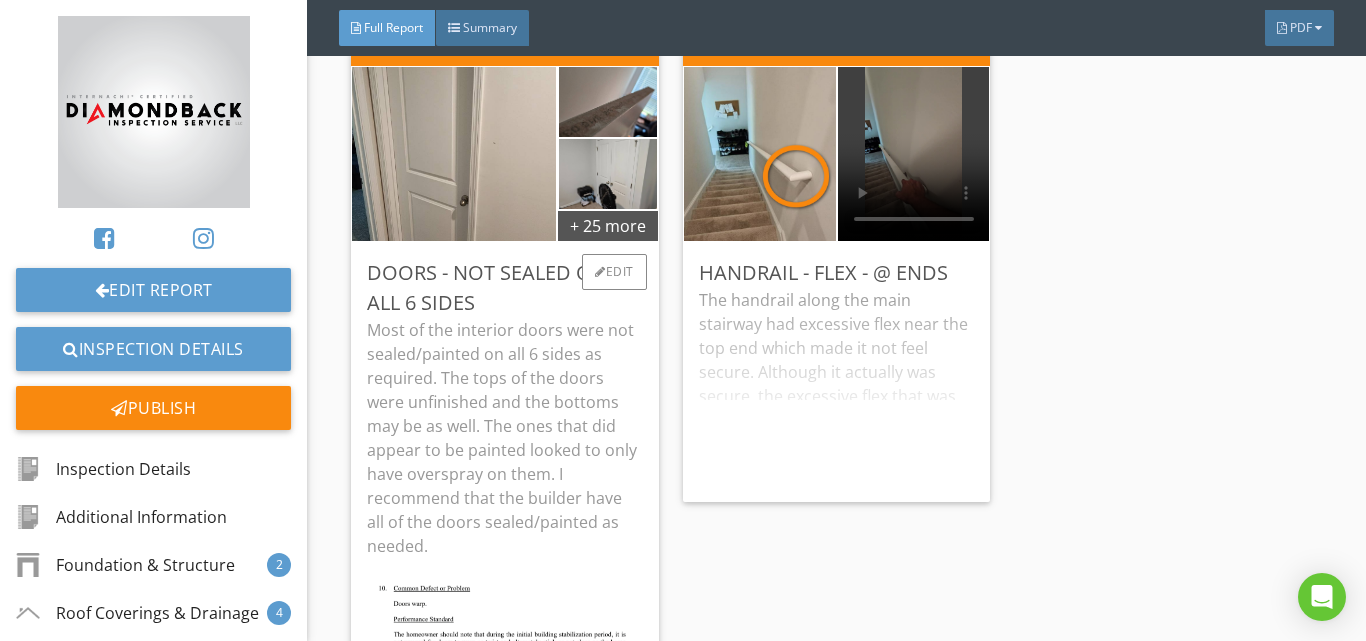 scroll, scrollTop: 32300, scrollLeft: 0, axis: vertical 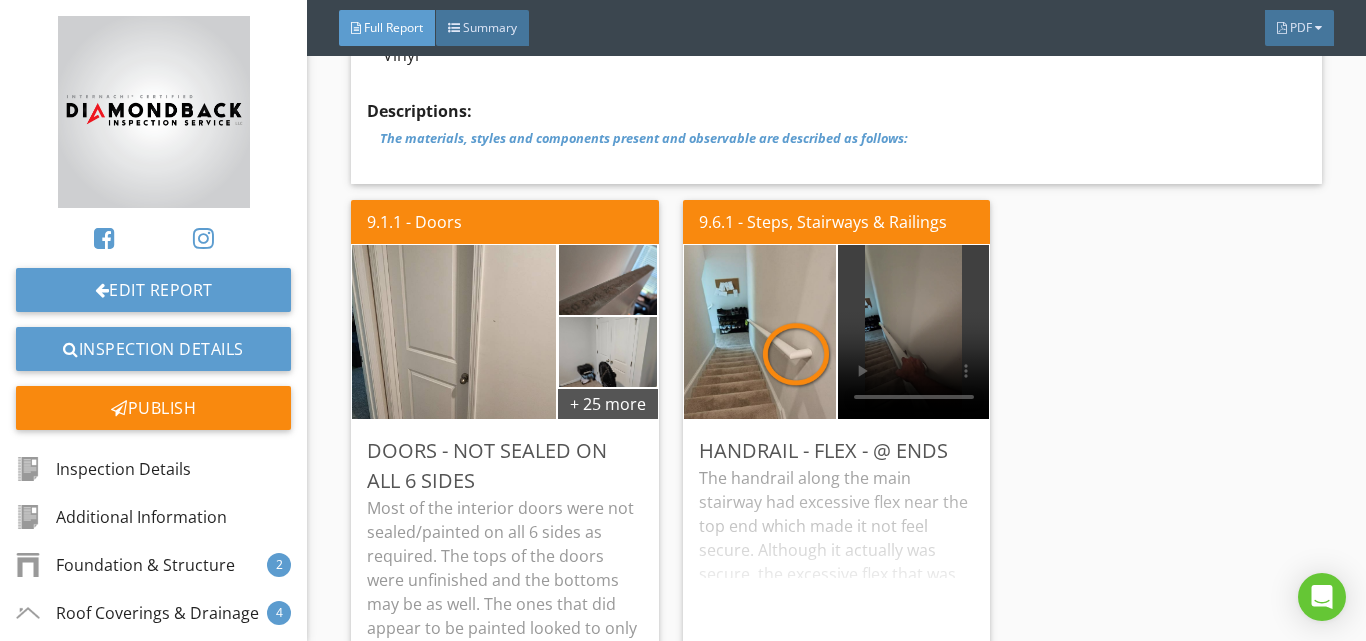 click on "9.1.1 - Doors
+ 25 more
Doors - Not Sealed On All 6 Sides
Most of the interior doors were not sealed/painted on all 6 sides as required. The tops of the doors were unfinished and the bottoms may be as well. The ones that did appear to be painted looked to only have overspray on them. I recommend that the builder have all of the doors sealed/painted as needed.
Edit
9.6.1 - Steps, Stairways & Railings
Handrail - Flex - @ Ends
Edit" at bounding box center [836, 666] 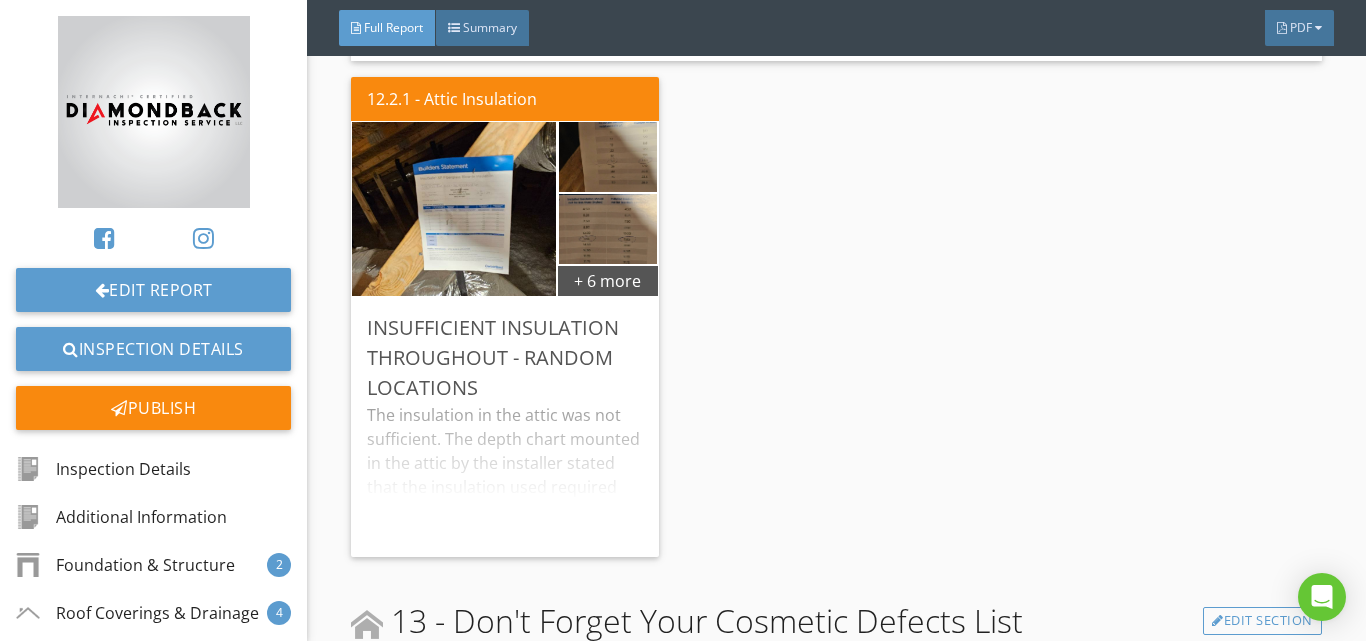 scroll, scrollTop: 37406, scrollLeft: 0, axis: vertical 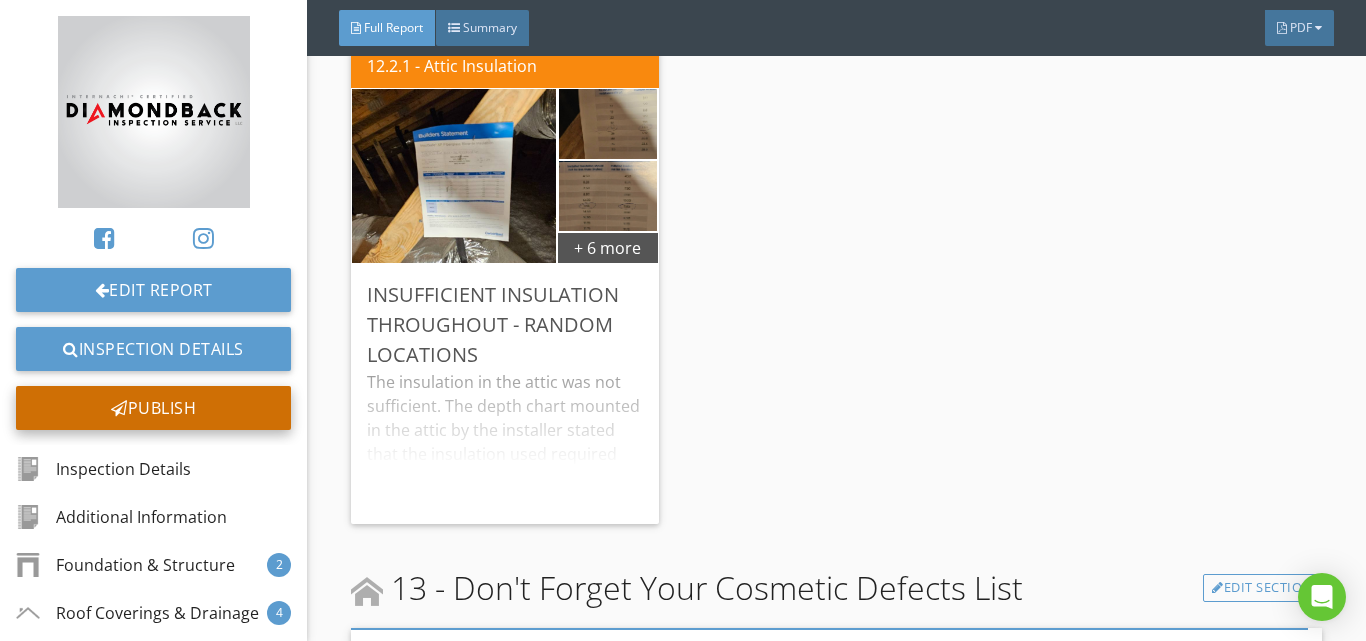 click on "Publish" at bounding box center (153, 408) 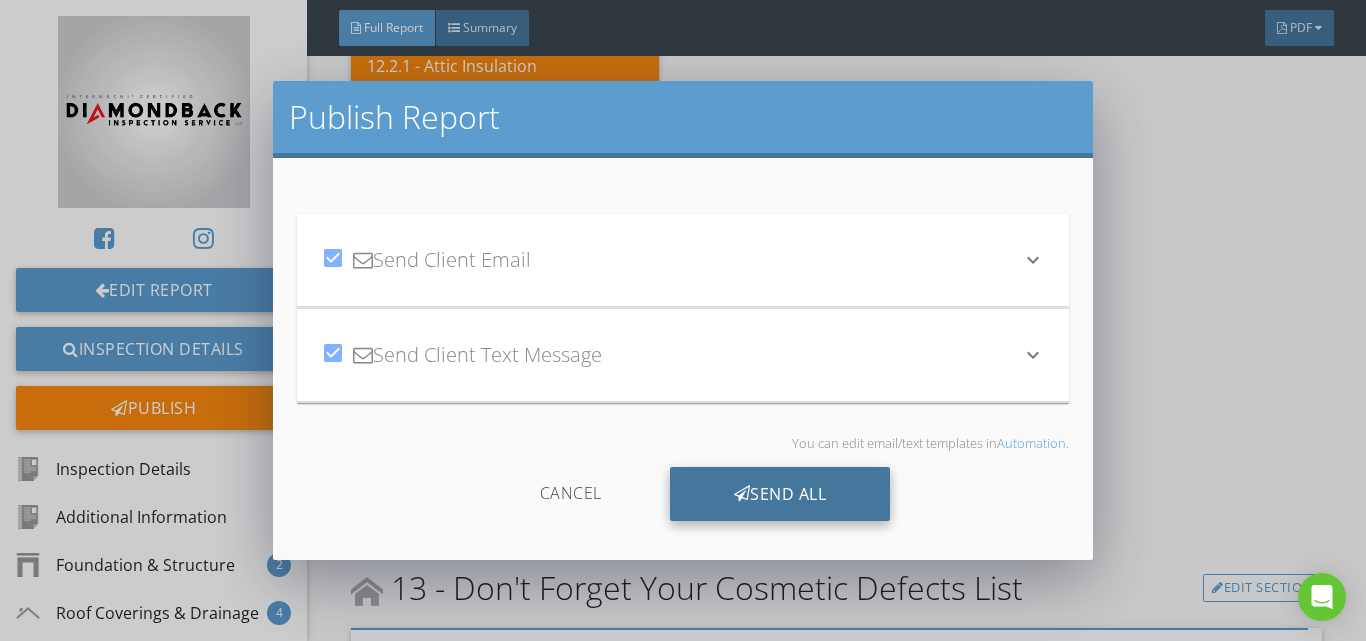 click at bounding box center [742, 494] 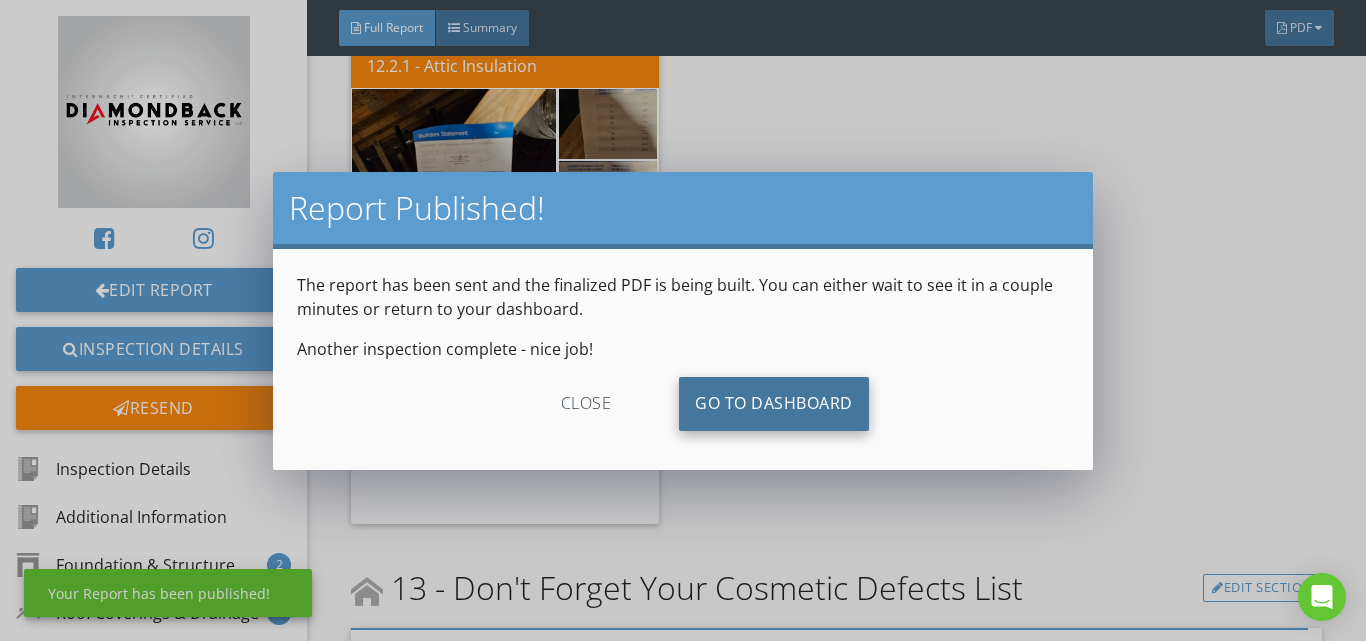 click on "Go To Dashboard" at bounding box center [774, 404] 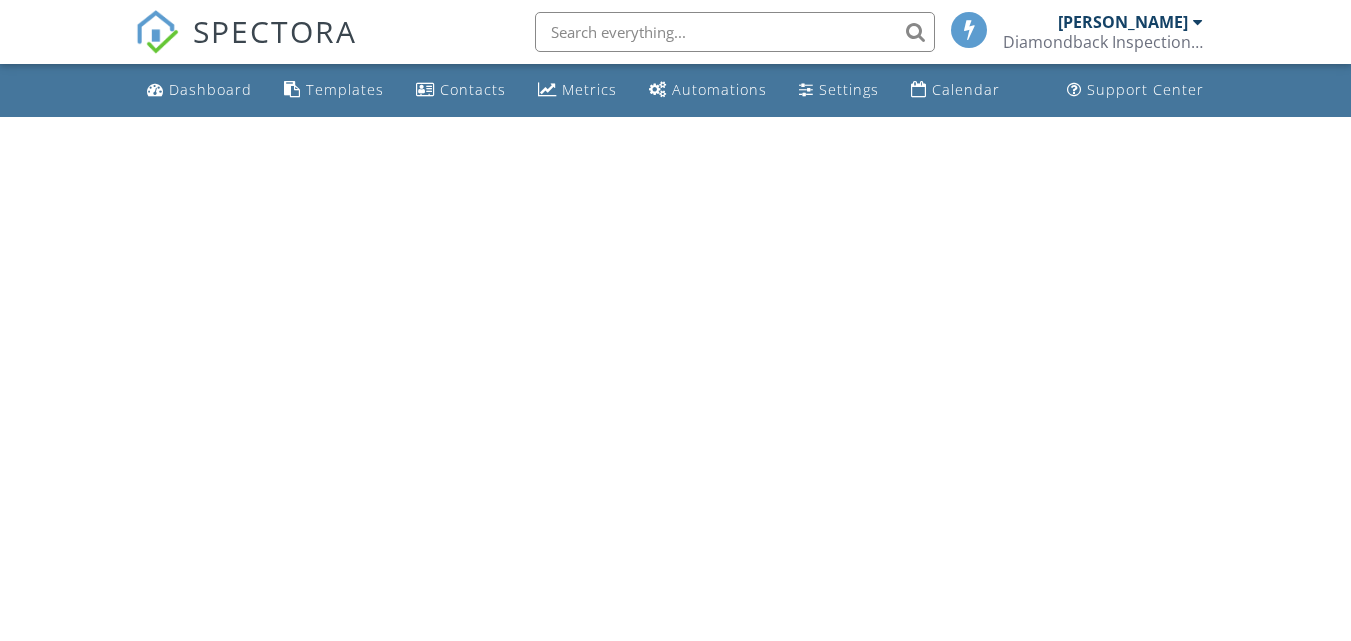 scroll, scrollTop: 0, scrollLeft: 0, axis: both 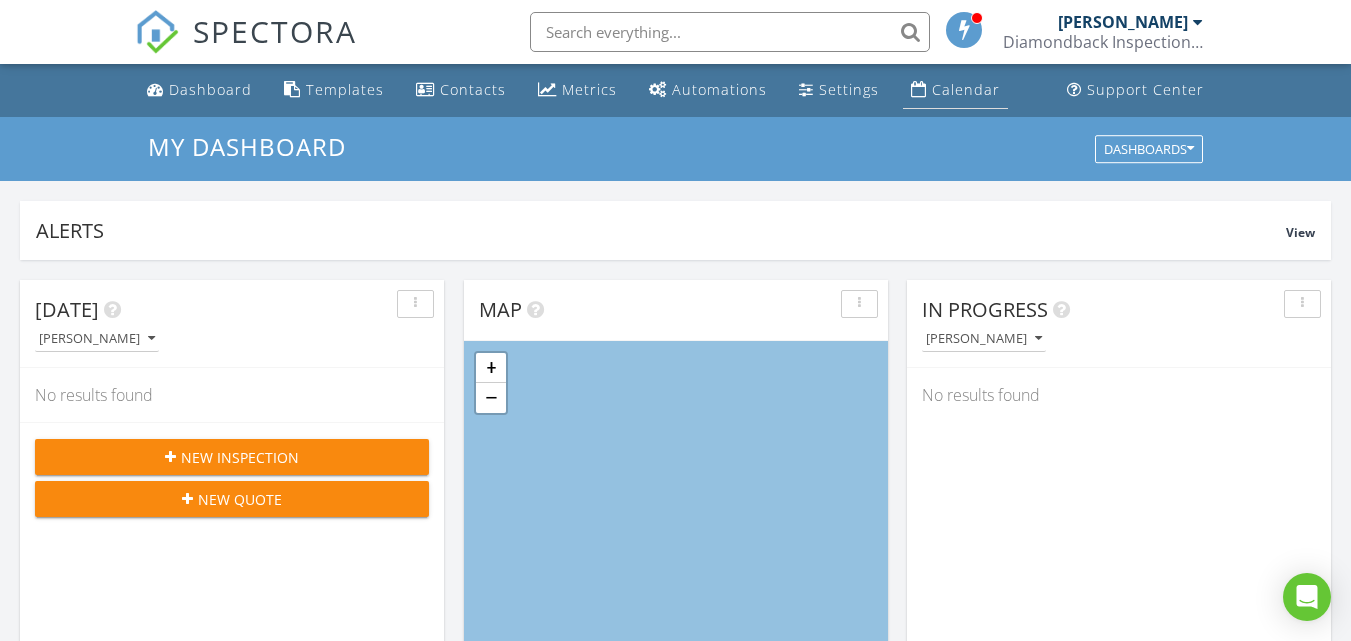 click on "Calendar" at bounding box center (966, 89) 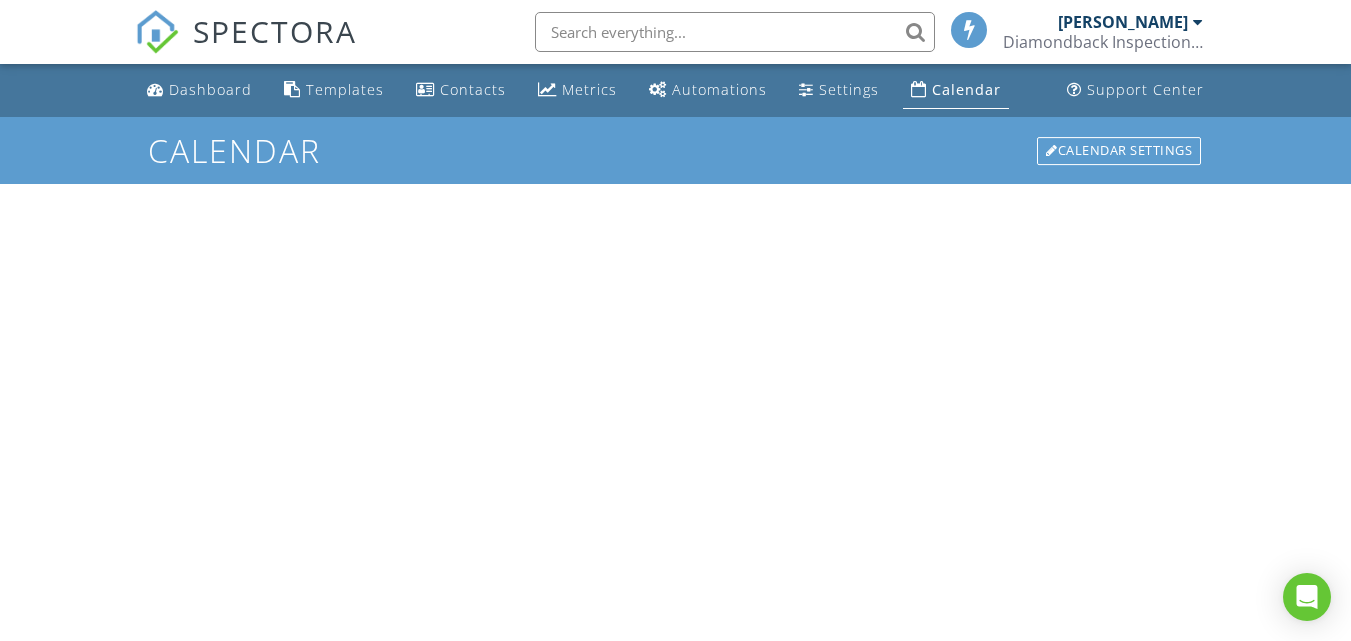 scroll, scrollTop: 0, scrollLeft: 0, axis: both 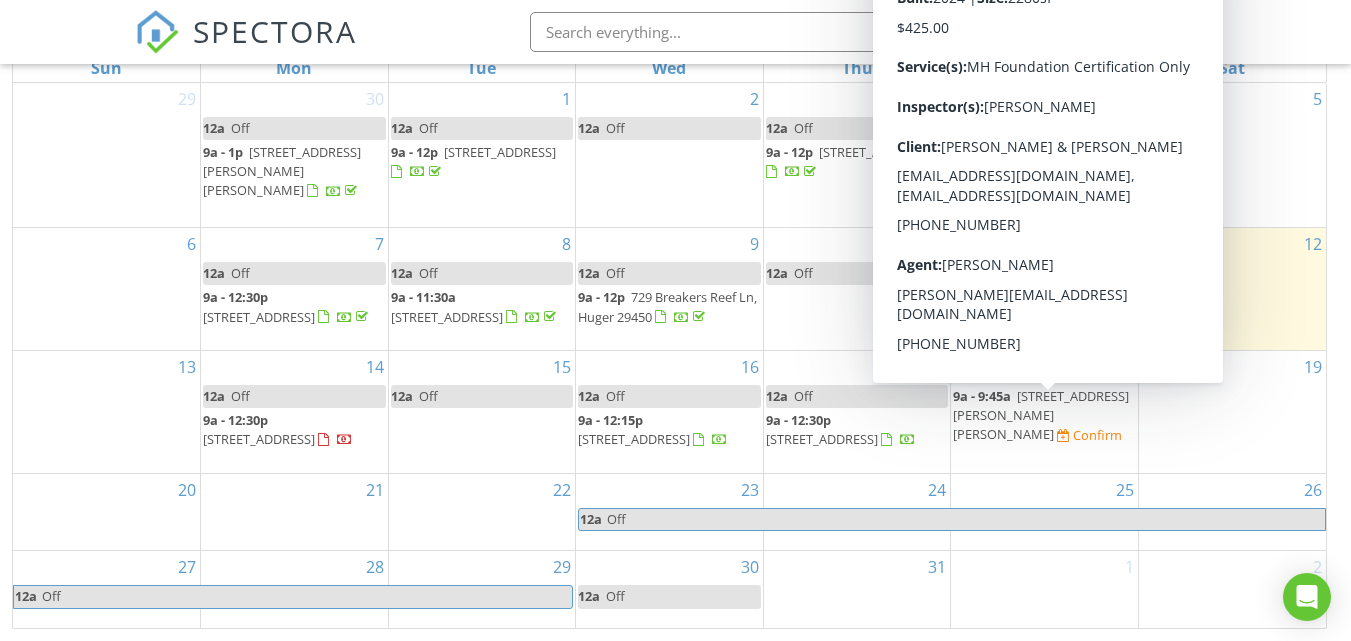 click on "[STREET_ADDRESS][PERSON_NAME][PERSON_NAME]" at bounding box center [1041, 415] 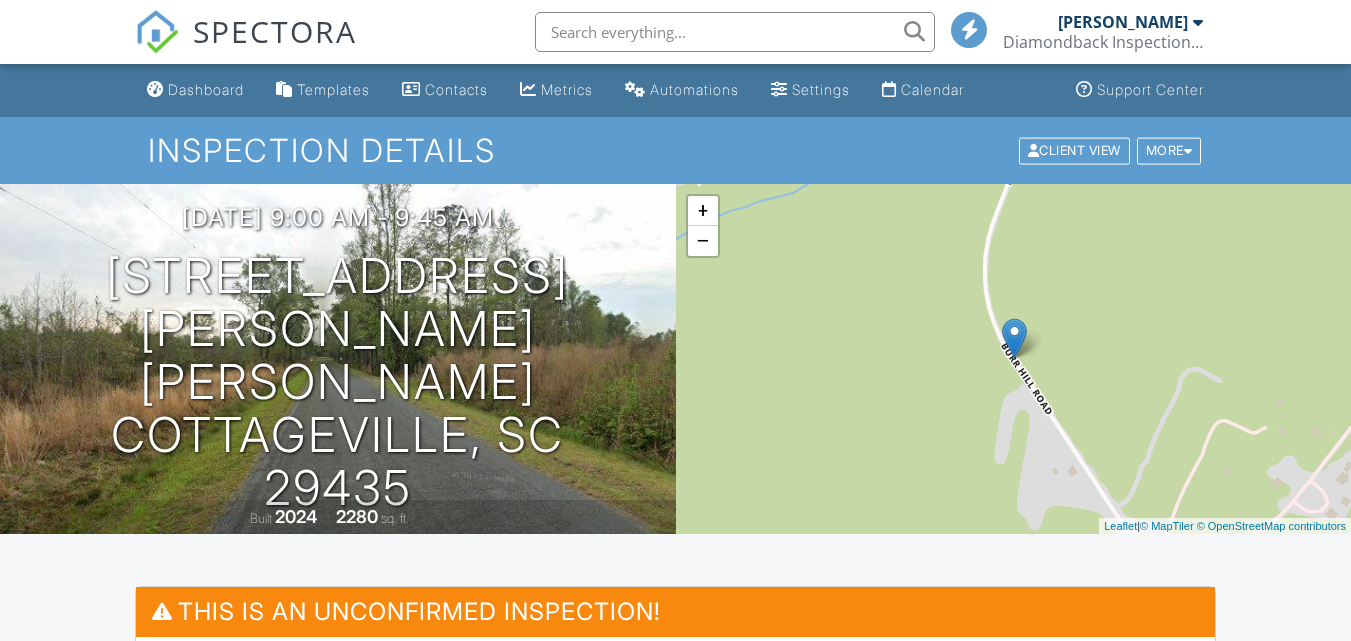 scroll, scrollTop: 400, scrollLeft: 0, axis: vertical 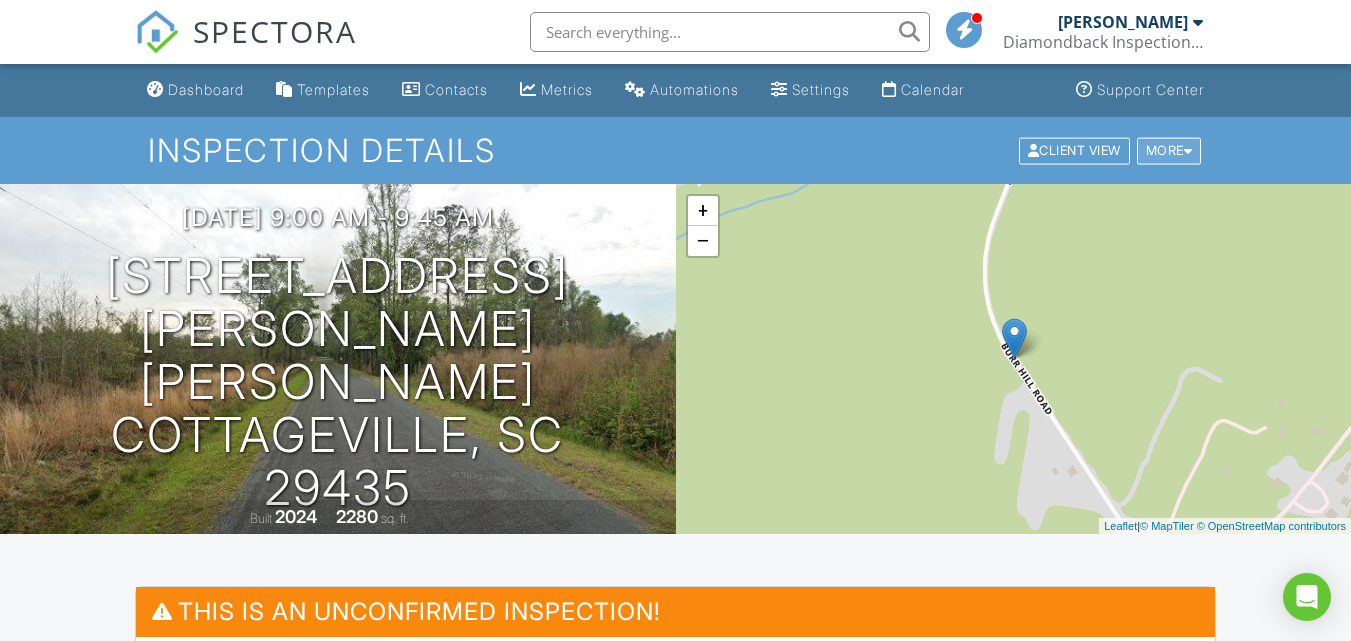 click on "More" at bounding box center (1169, 150) 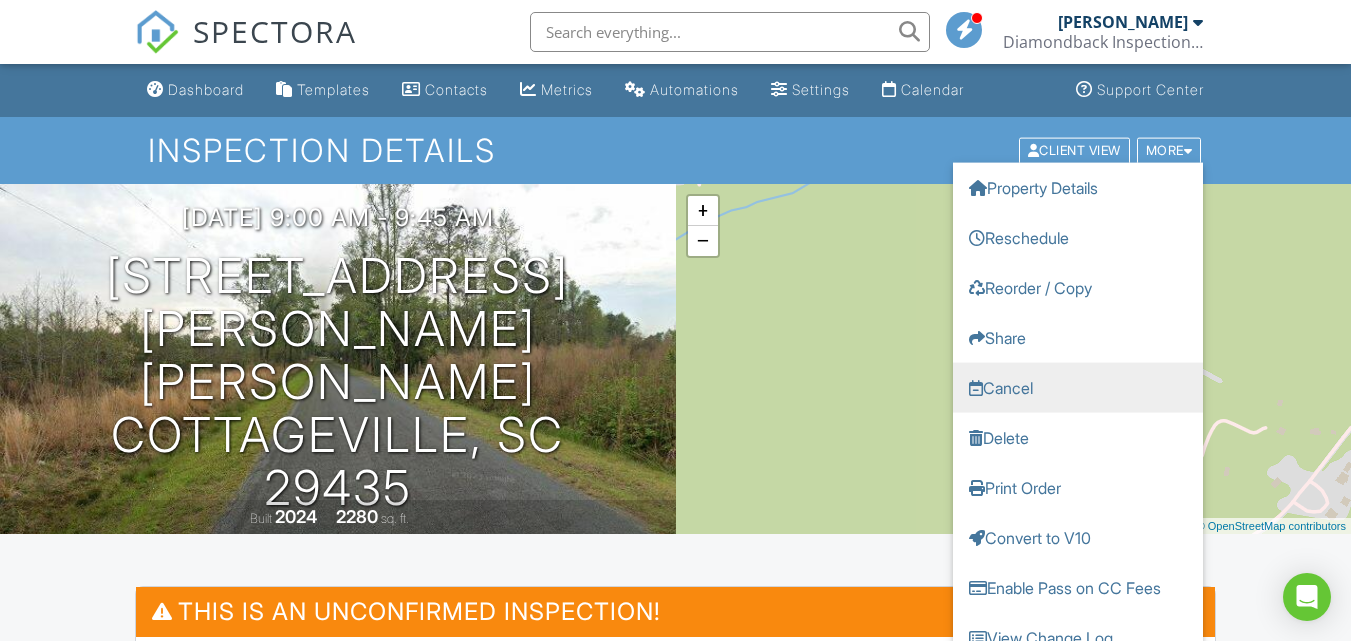 click on "Cancel" at bounding box center (1078, 387) 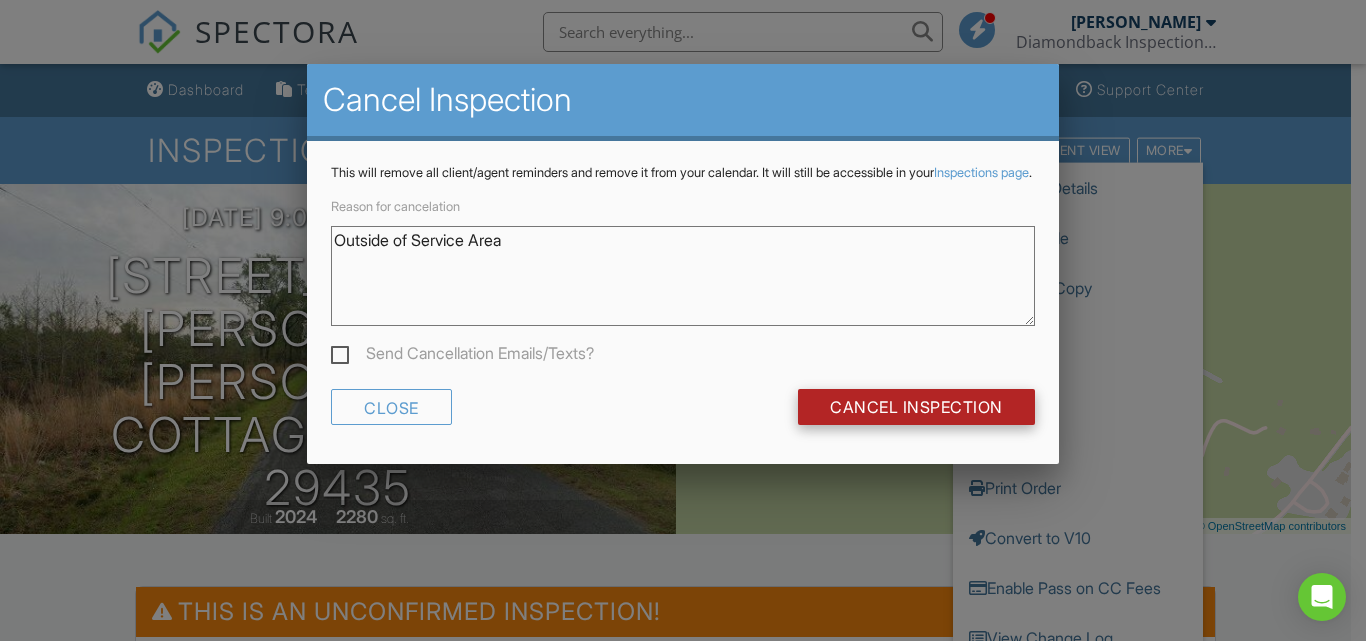 type on "Outside of Service Area" 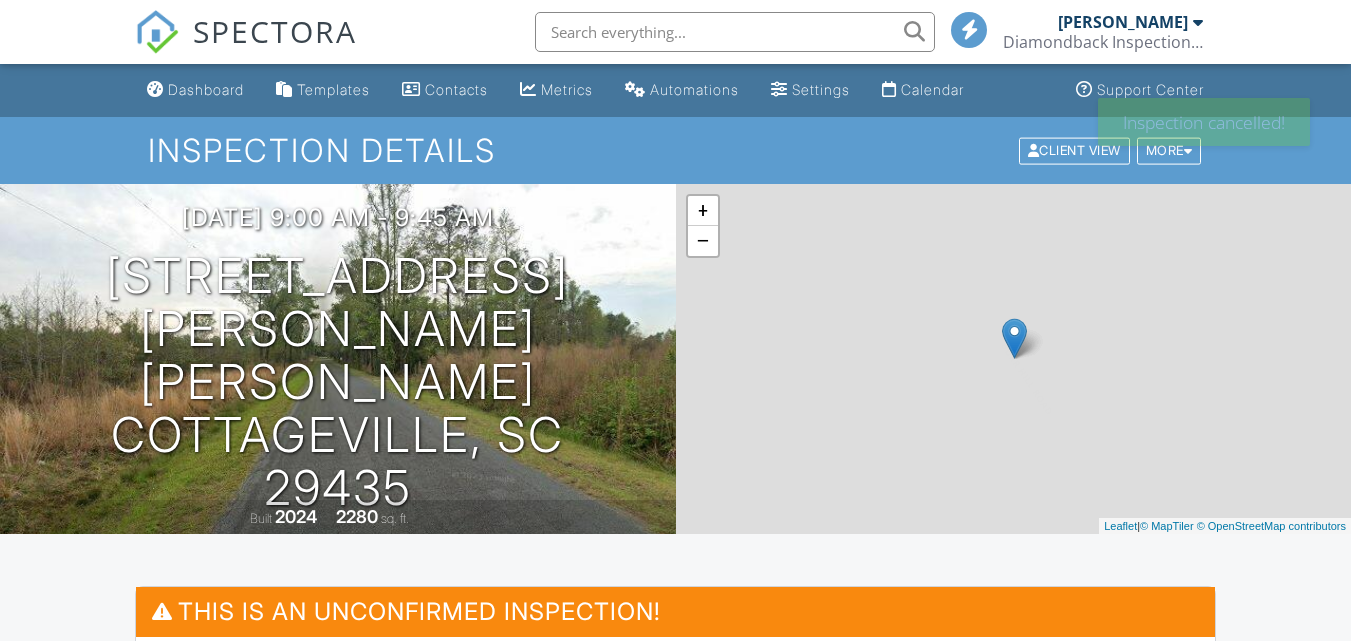 scroll, scrollTop: 0, scrollLeft: 0, axis: both 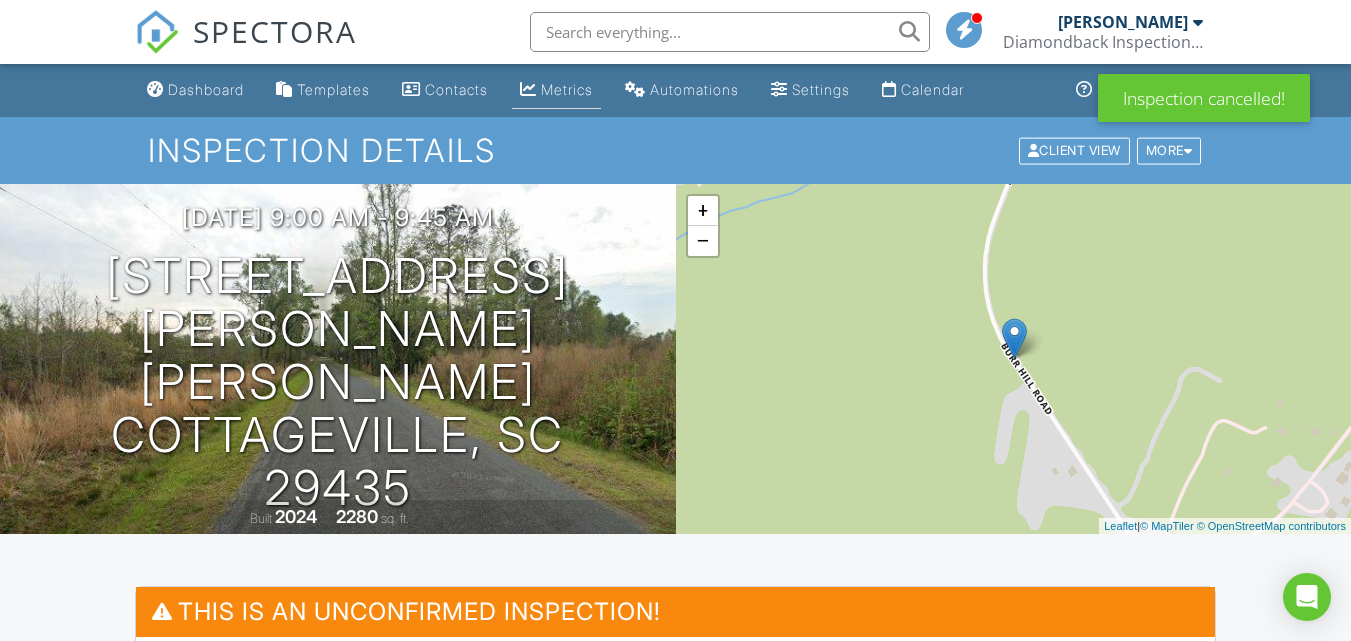 click on "Metrics" at bounding box center (567, 89) 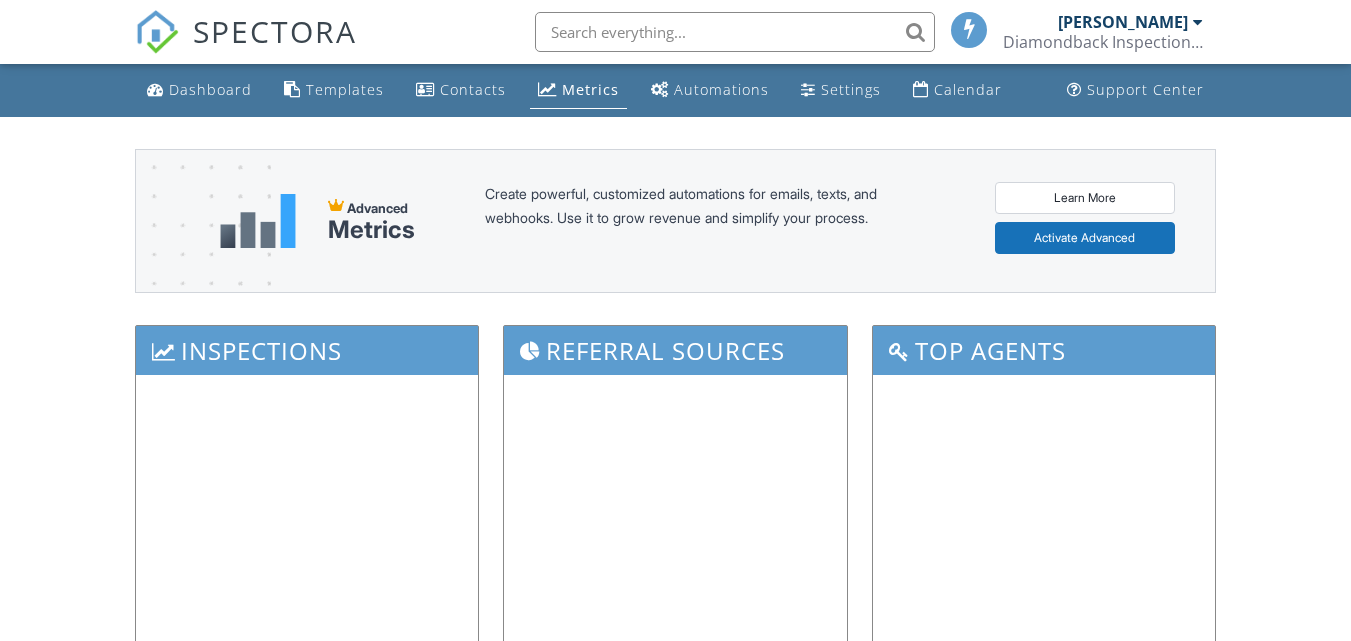 scroll, scrollTop: 0, scrollLeft: 0, axis: both 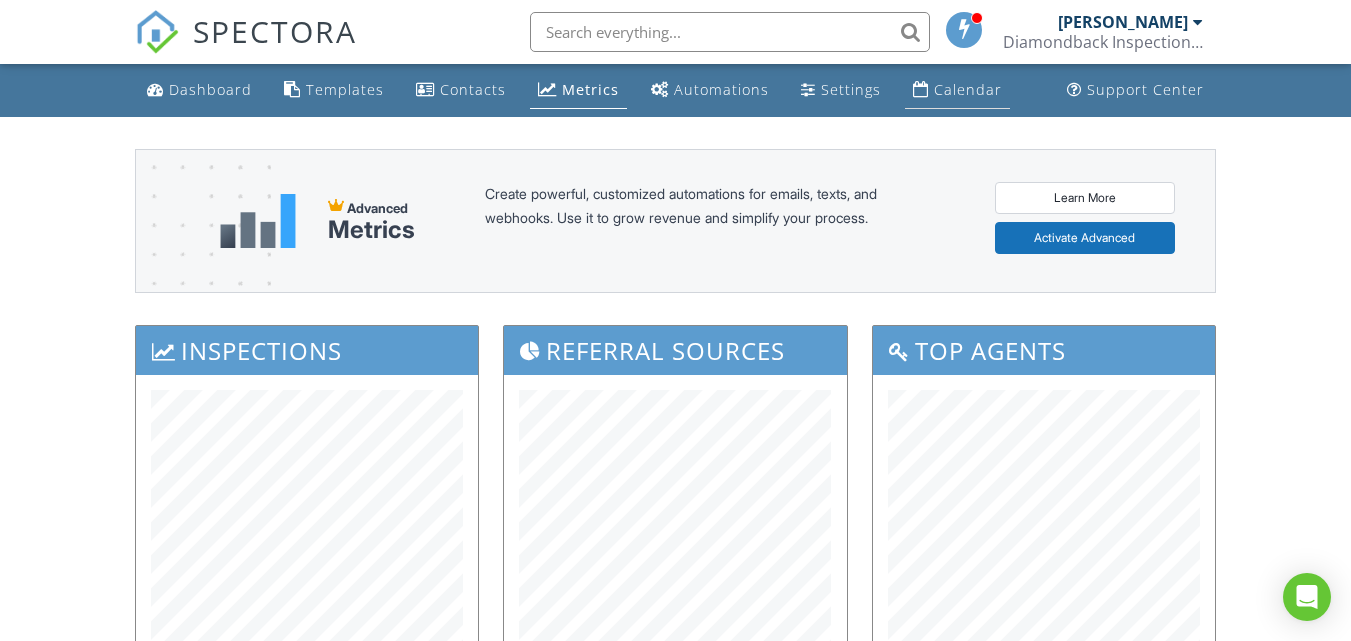 click on "Calendar" at bounding box center [968, 89] 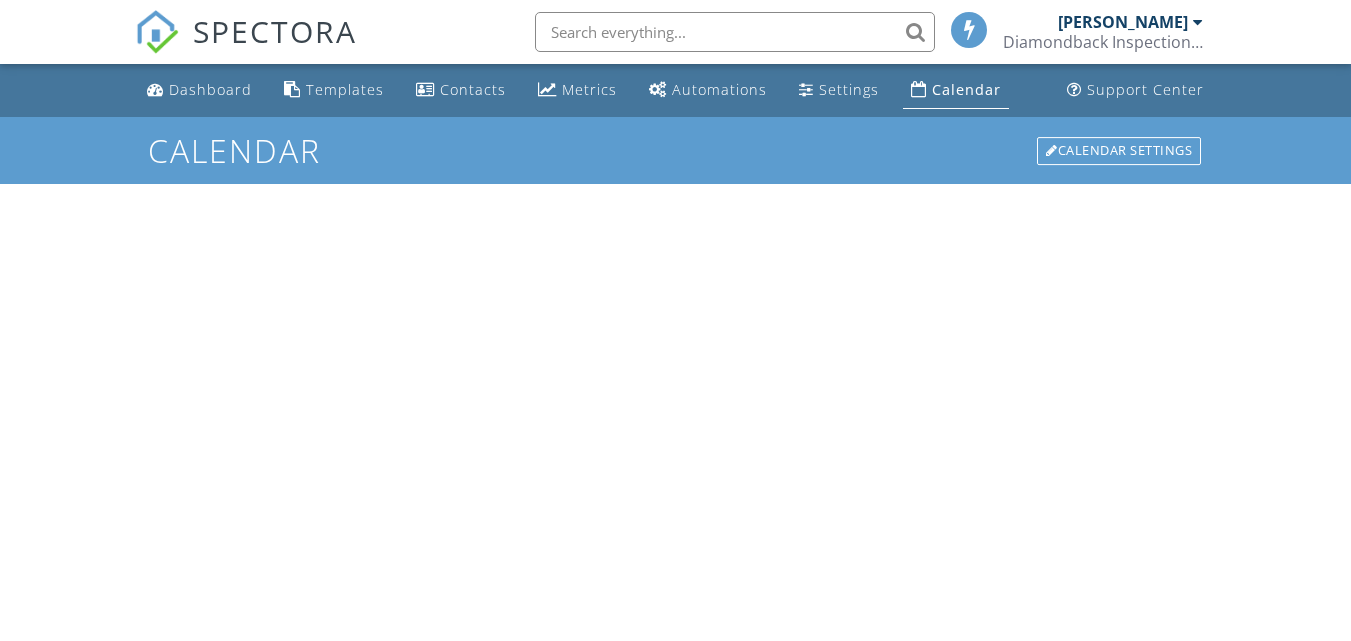 scroll, scrollTop: 0, scrollLeft: 0, axis: both 